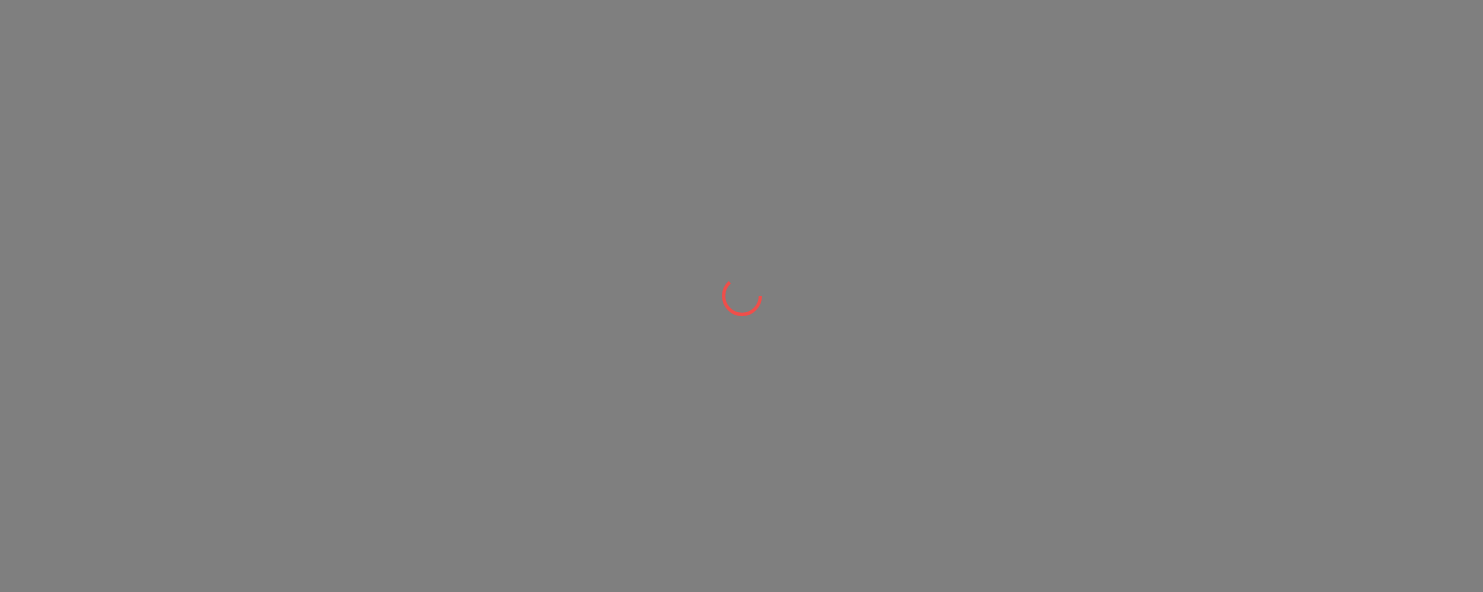 scroll, scrollTop: 0, scrollLeft: 0, axis: both 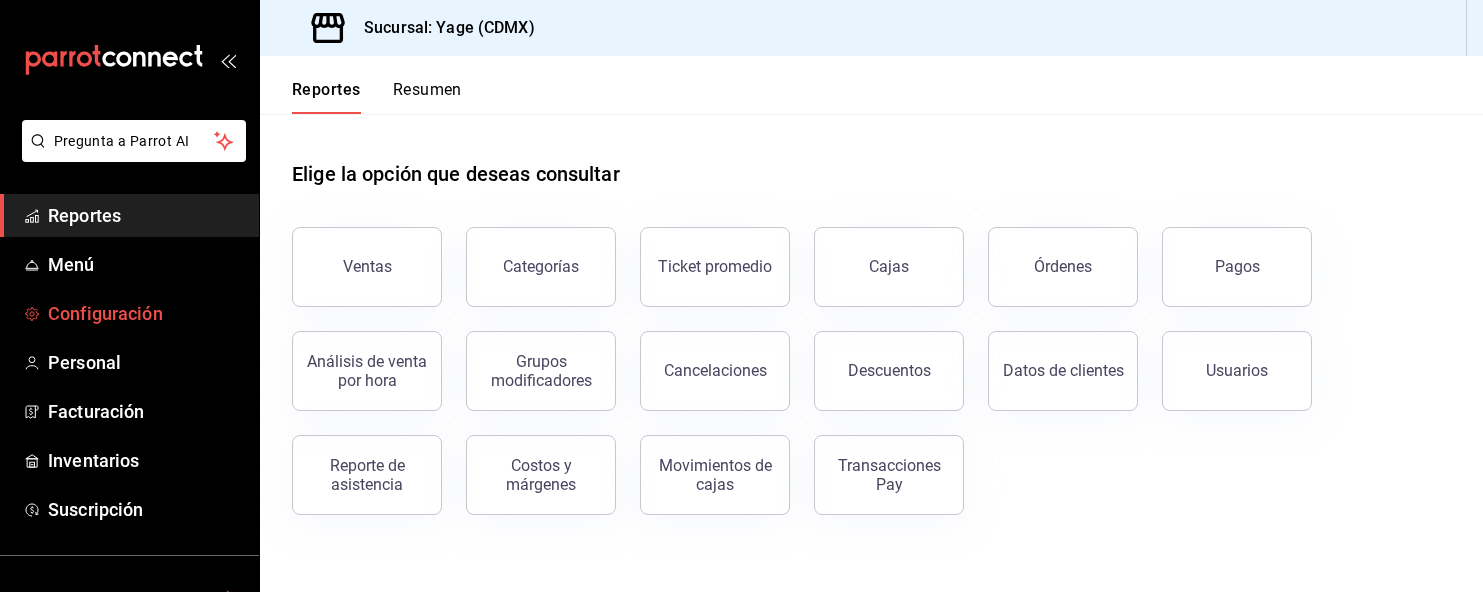 click on "Configuración" at bounding box center [145, 313] 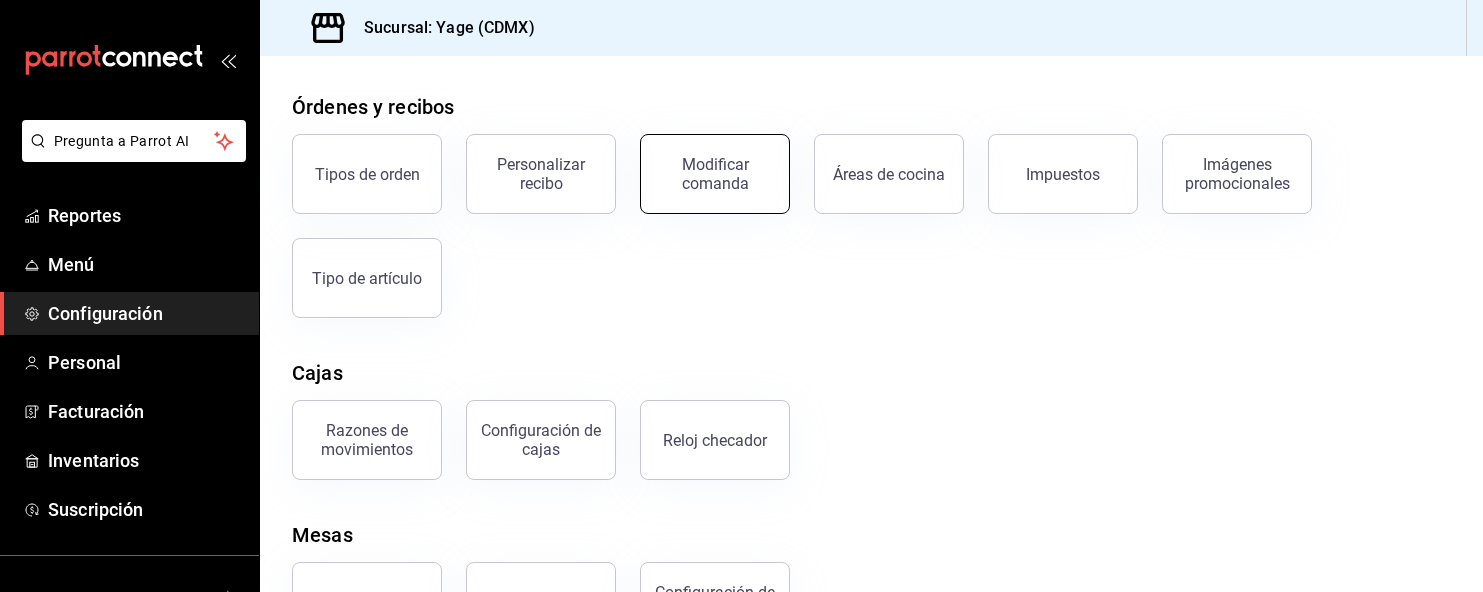 scroll, scrollTop: 422, scrollLeft: 0, axis: vertical 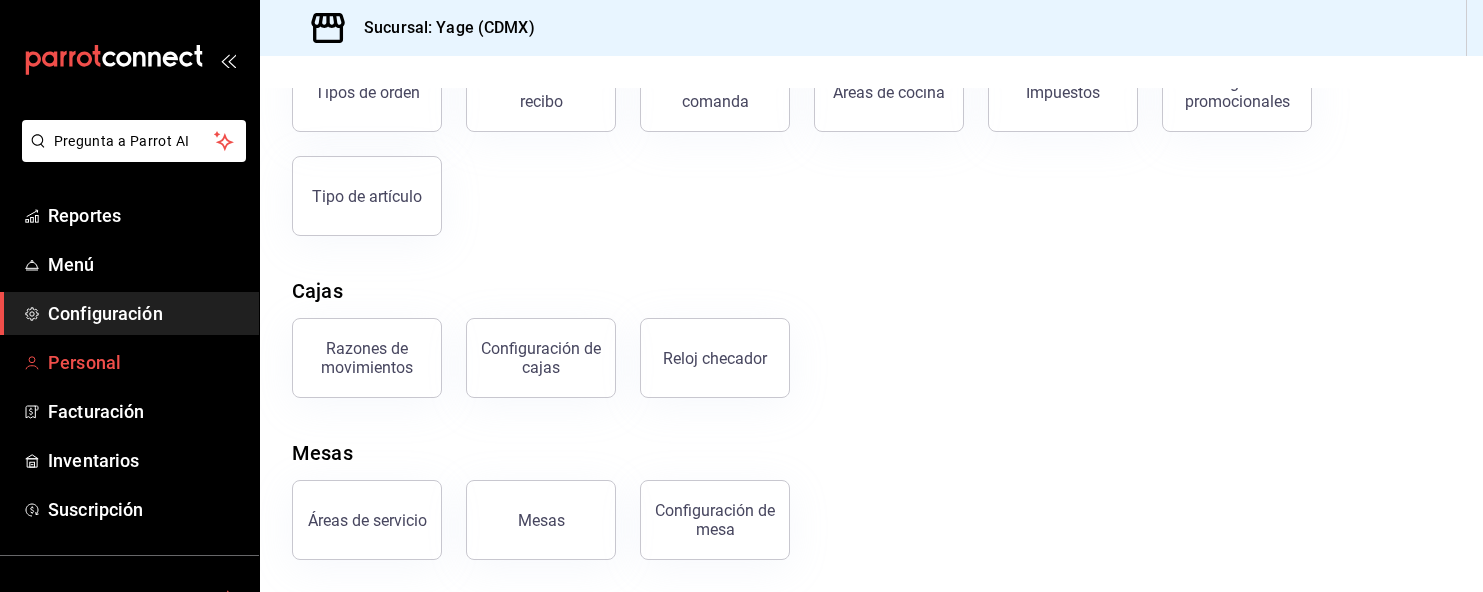click on "Personal" at bounding box center (145, 362) 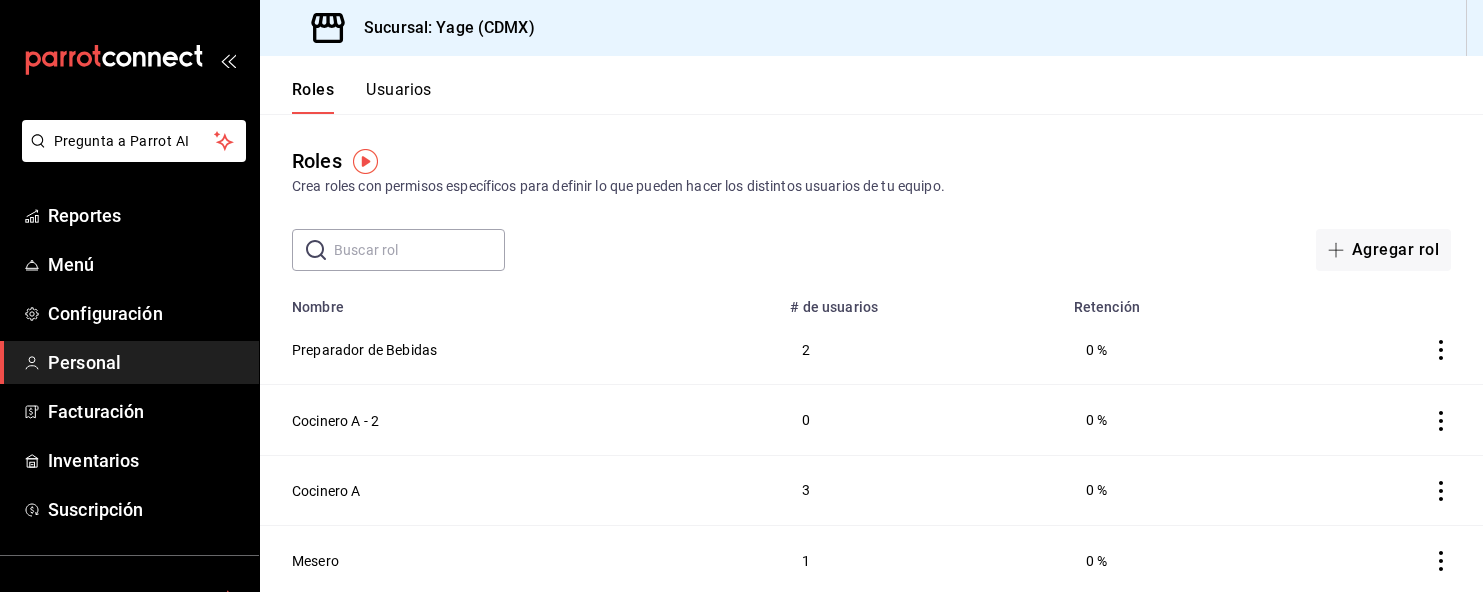 click on "Usuarios" at bounding box center (399, 97) 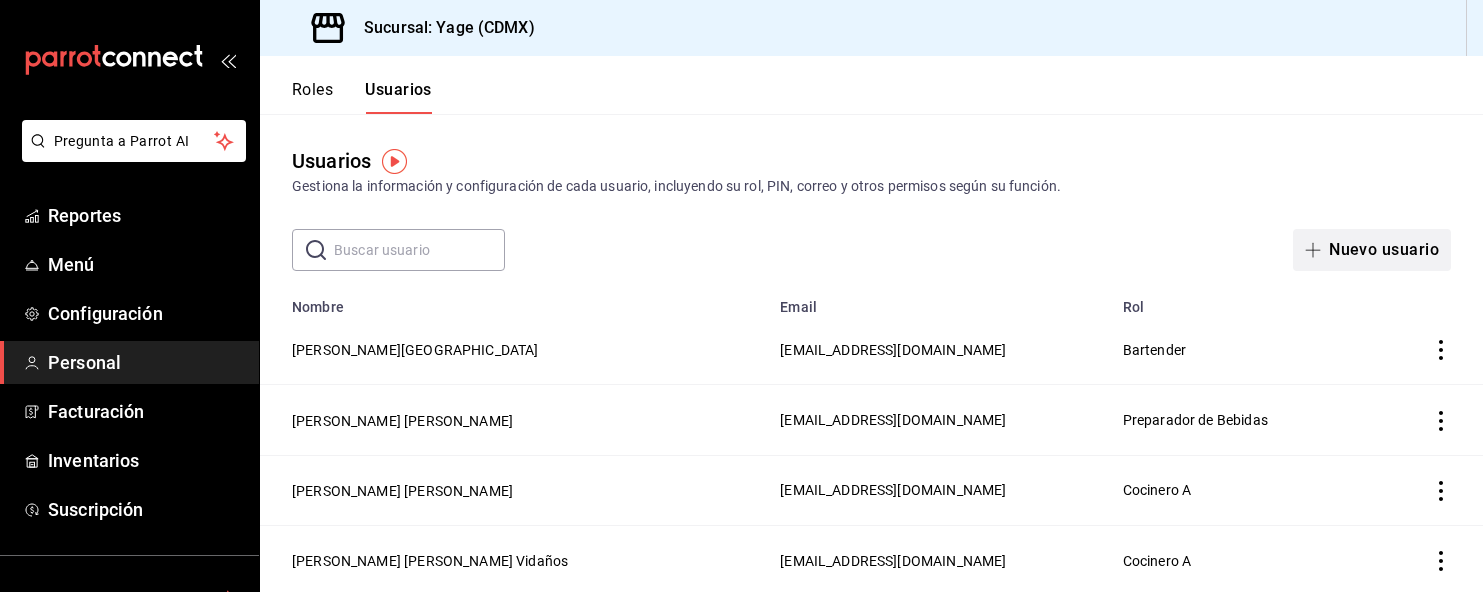 click on "Nuevo usuario" at bounding box center [1372, 250] 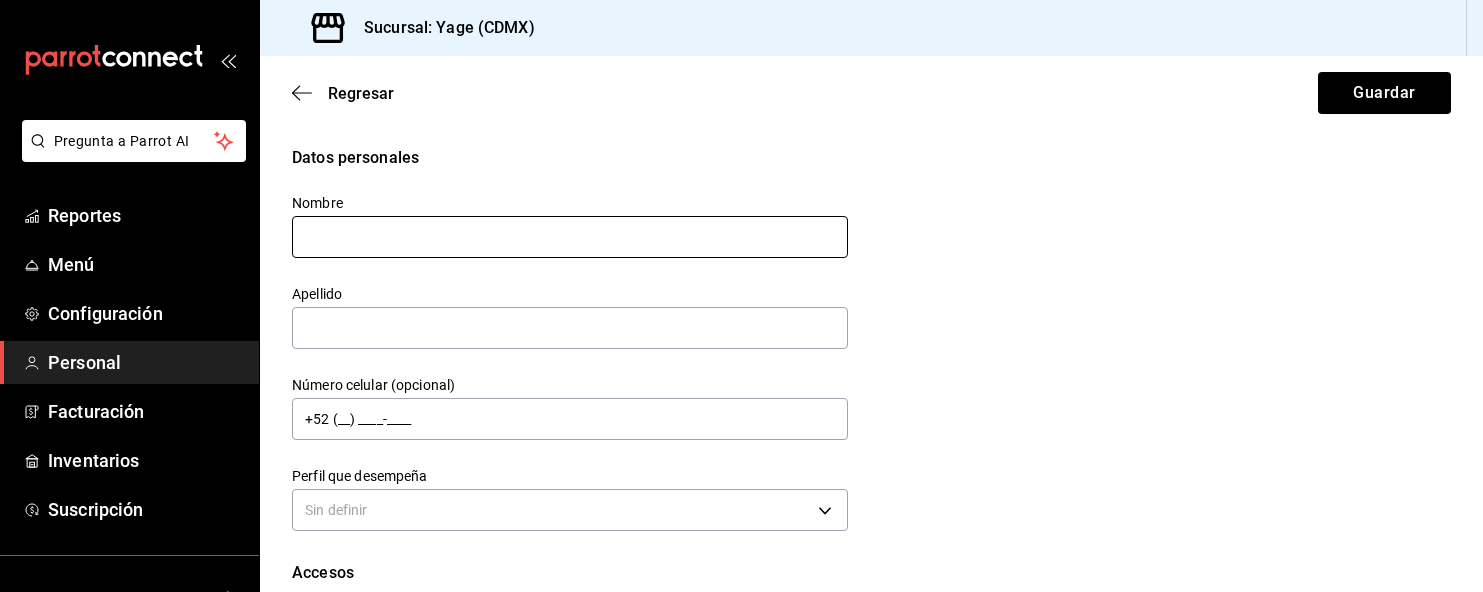 click at bounding box center (570, 237) 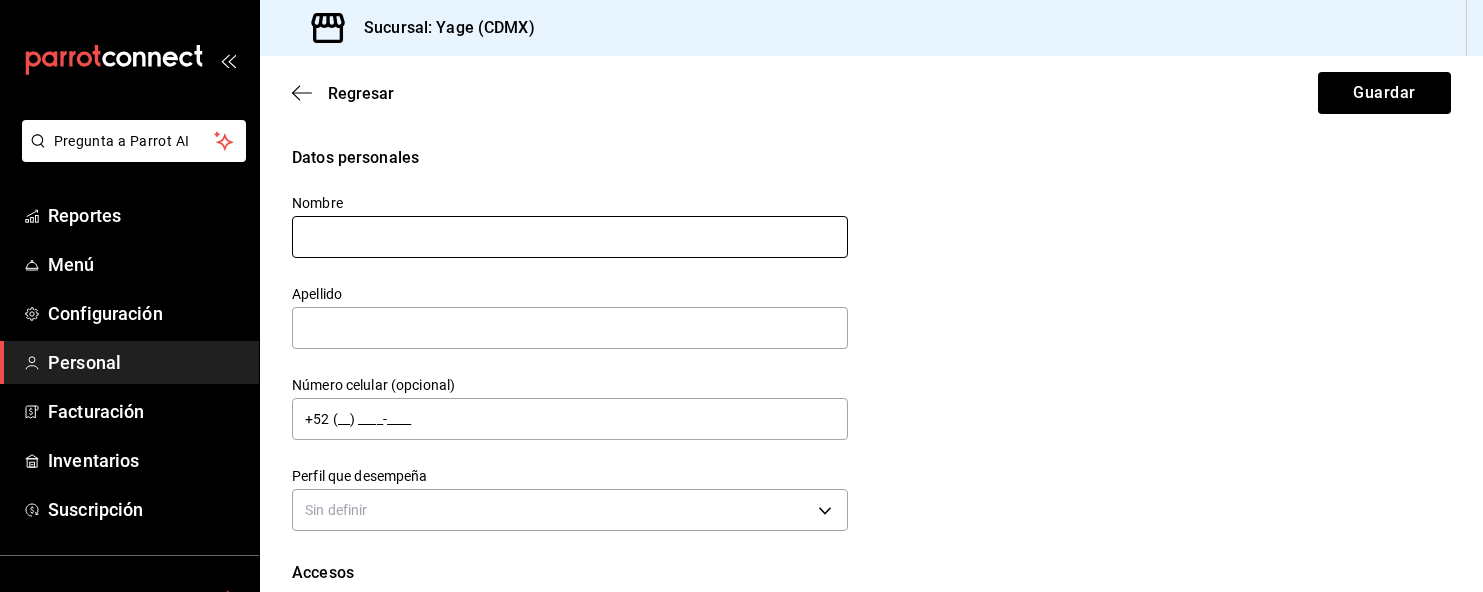 click at bounding box center [570, 237] 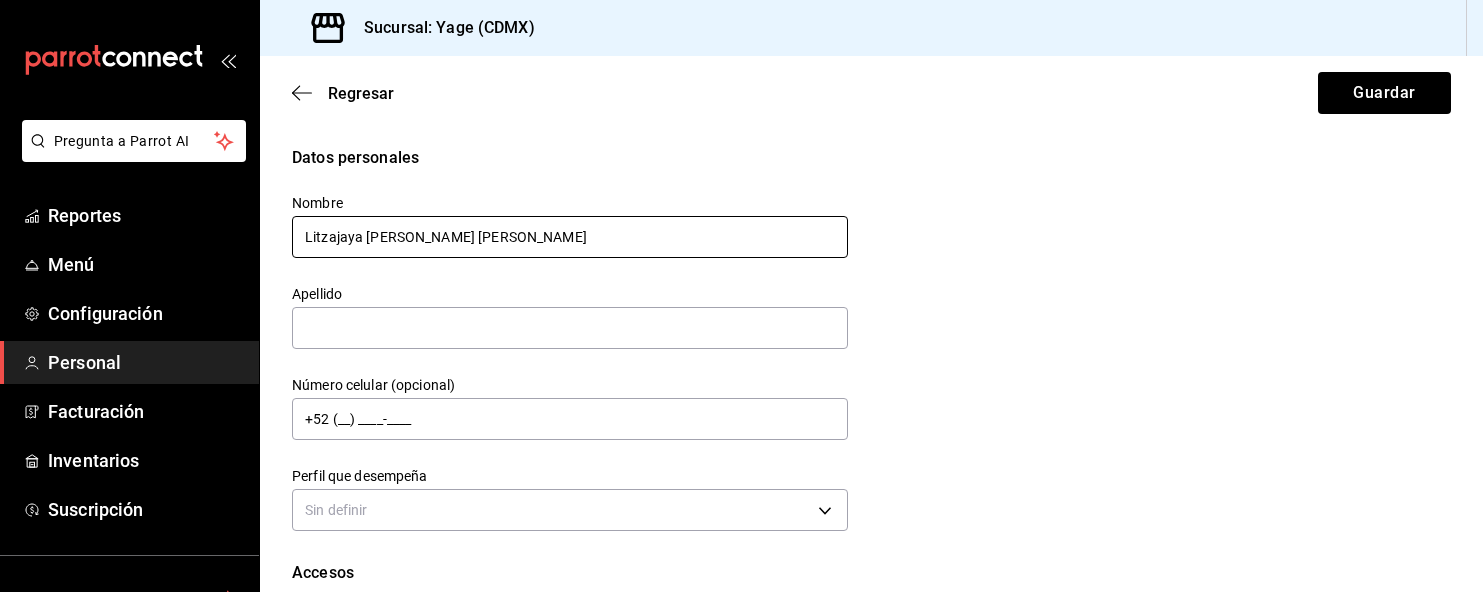 drag, startPoint x: 393, startPoint y: 231, endPoint x: 547, endPoint y: 237, distance: 154.11684 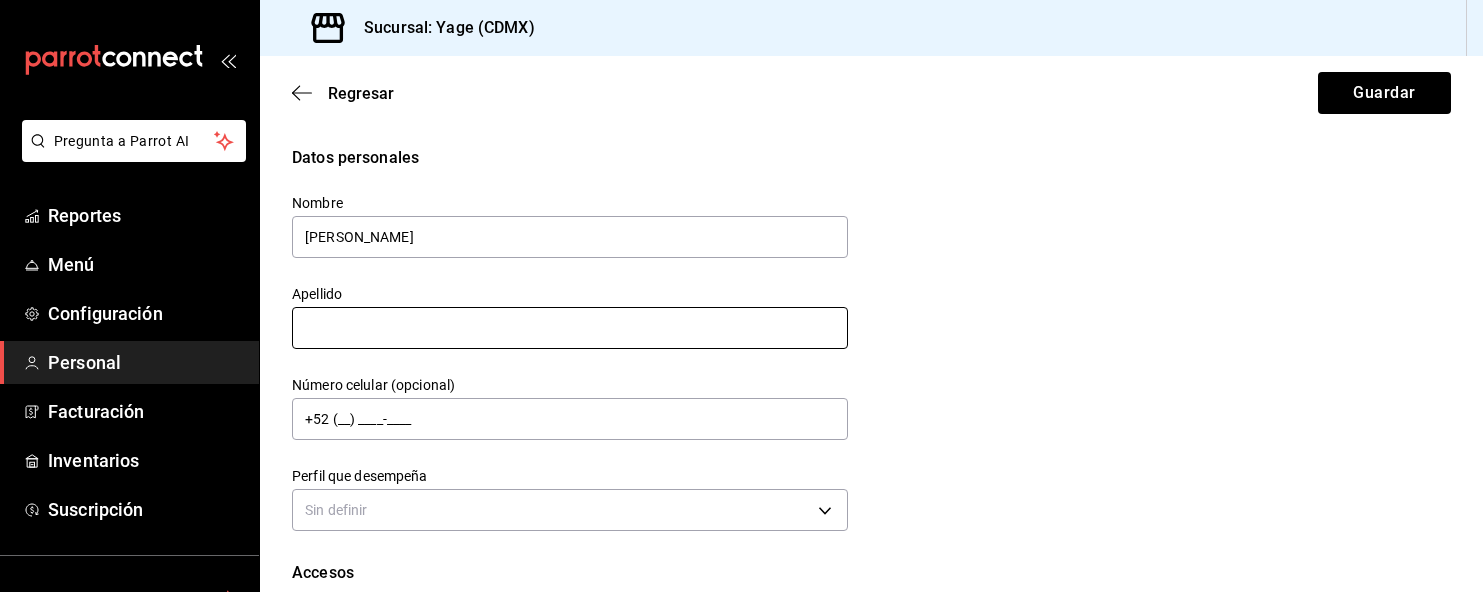 type on "[PERSON_NAME]" 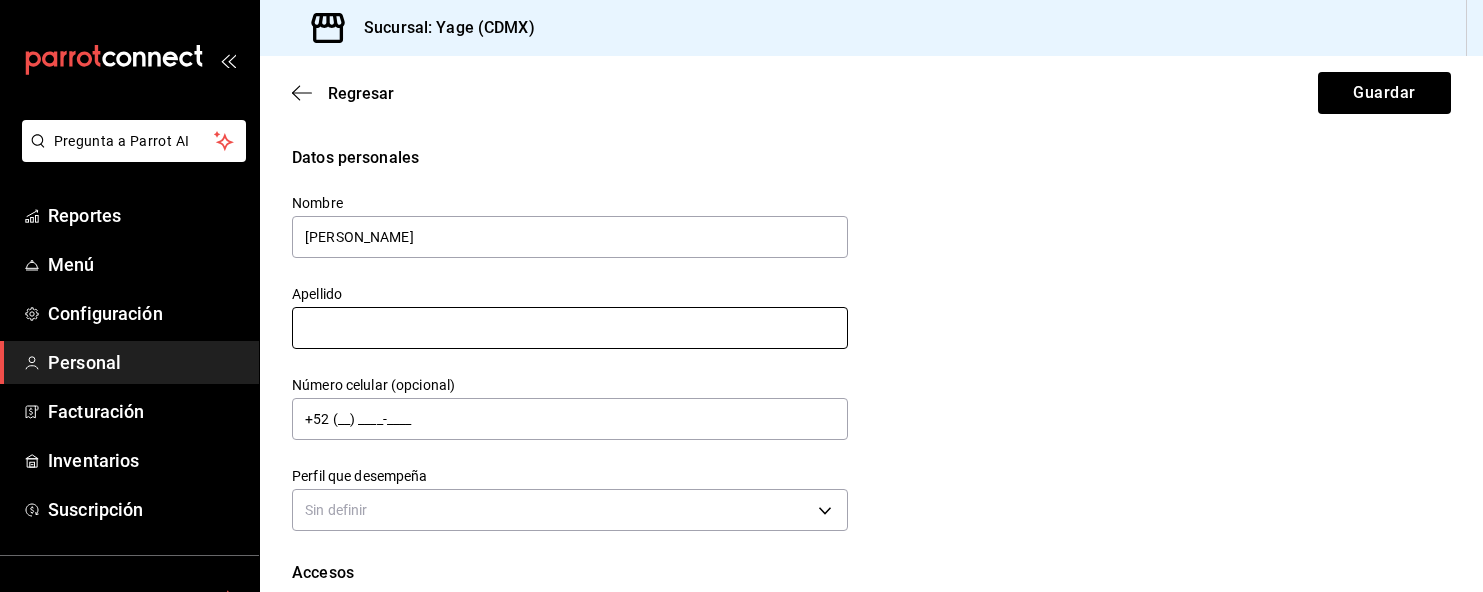 click at bounding box center (570, 328) 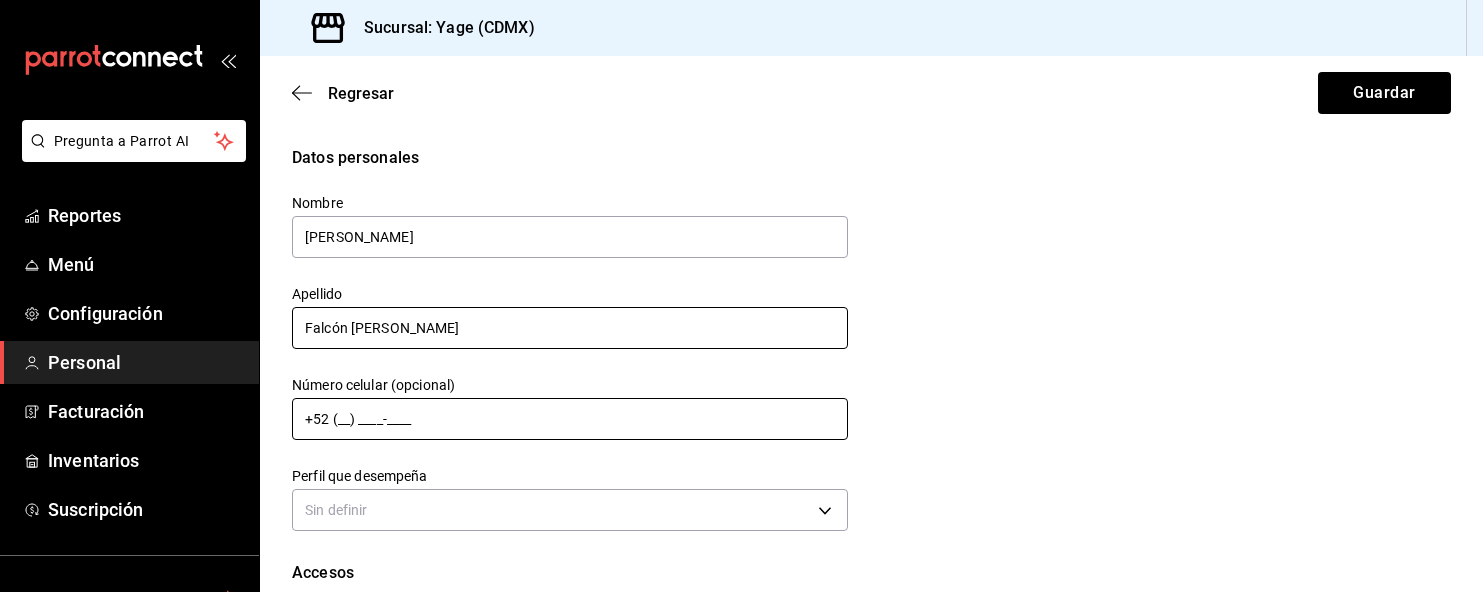 type on "Falcón [PERSON_NAME]" 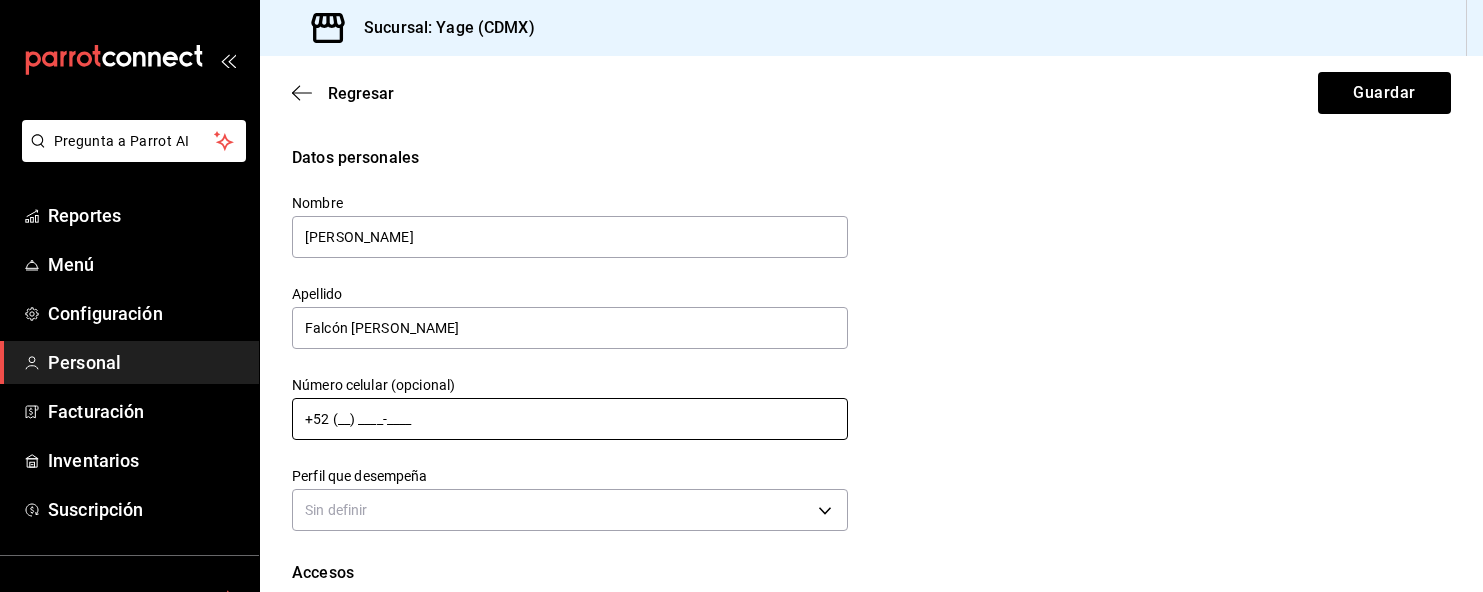click on "+52 (__) ____-____" at bounding box center [570, 419] 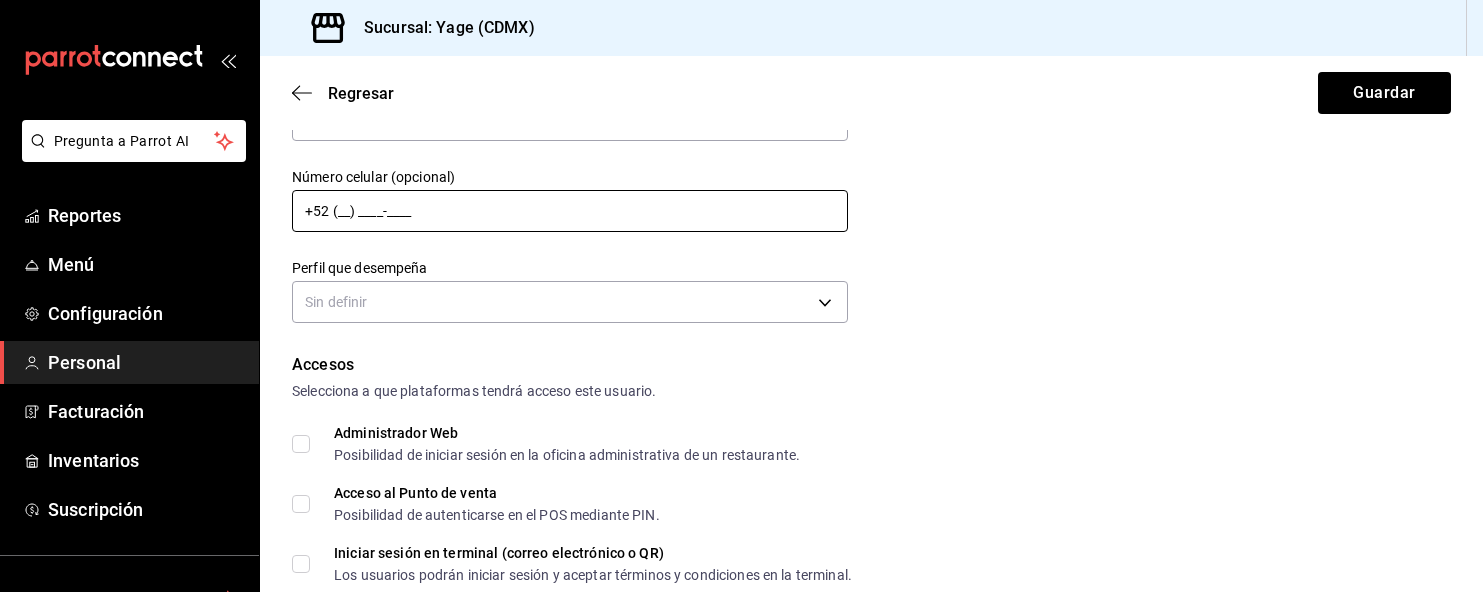 scroll, scrollTop: 209, scrollLeft: 0, axis: vertical 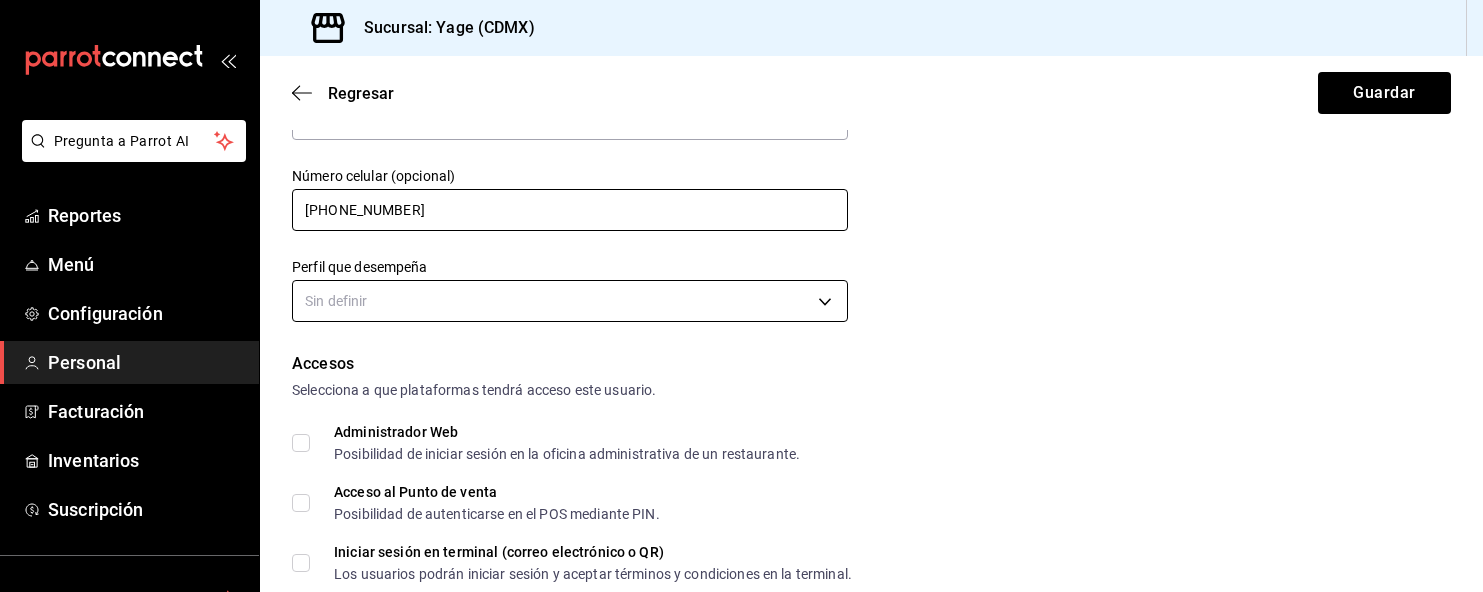 type on "[PHONE_NUMBER]" 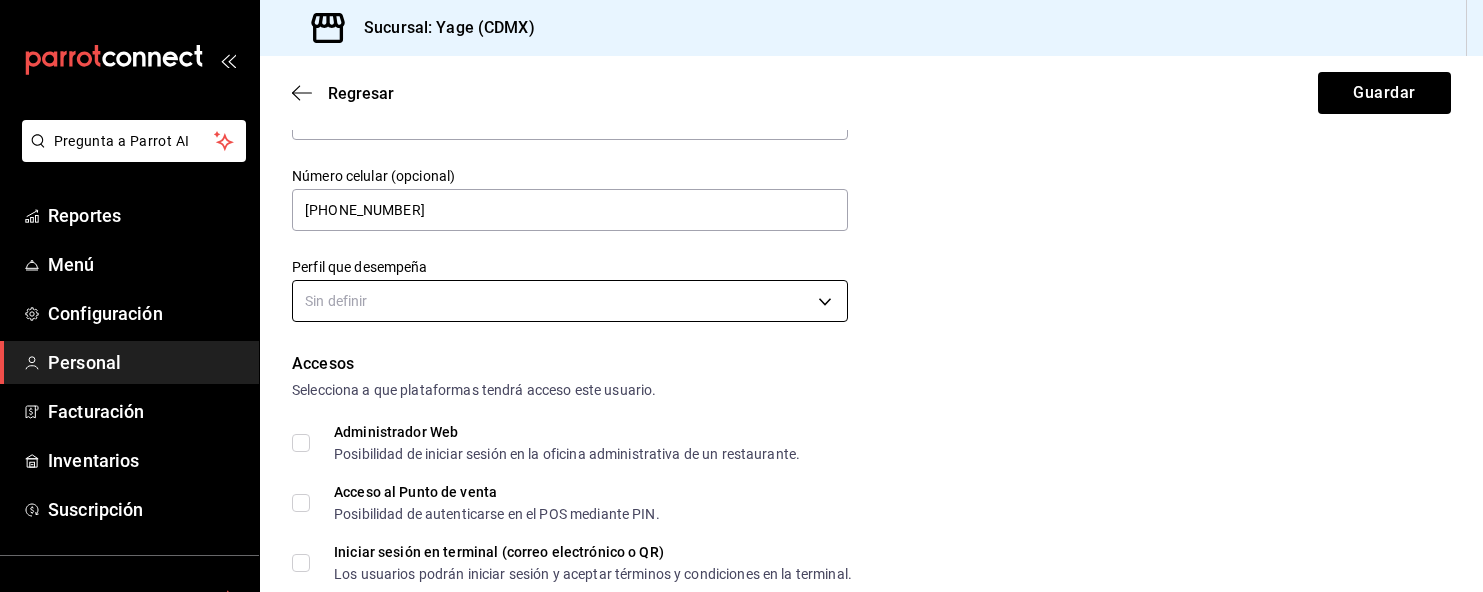 click on "Pregunta a Parrot AI Reportes   Menú   Configuración   Personal   Facturación   Inventarios   Suscripción   Ayuda Recomienda Parrot   [PERSON_NAME]   Sugerir nueva función   Sucursal: Yage (CDMX) Regresar Guardar Datos personales Nombre Litzajaya [PERSON_NAME] Falcón [PERSON_NAME] Número celular (opcional) [PHONE_NUMBER] Perfil que desempeña Sin definir Accesos Selecciona a que plataformas tendrá acceso este usuario. Administrador Web Posibilidad de iniciar sesión en la oficina administrativa de un restaurante.  Acceso al Punto de venta Posibilidad de autenticarse en el POS mediante PIN.  Iniciar sesión en terminal (correo electrónico o QR) Los usuarios podrán iniciar sesión y aceptar términos y condiciones en la terminal. Acceso uso de terminal Los usuarios podrán acceder y utilizar la terminal para visualizar y procesar pagos de sus órdenes. Correo electrónico Se volverá obligatorio [PERSON_NAME] ciertos accesos activados. Contraseña Contraseña Repetir contraseña Repetir contraseña PIN ​" at bounding box center [741, 296] 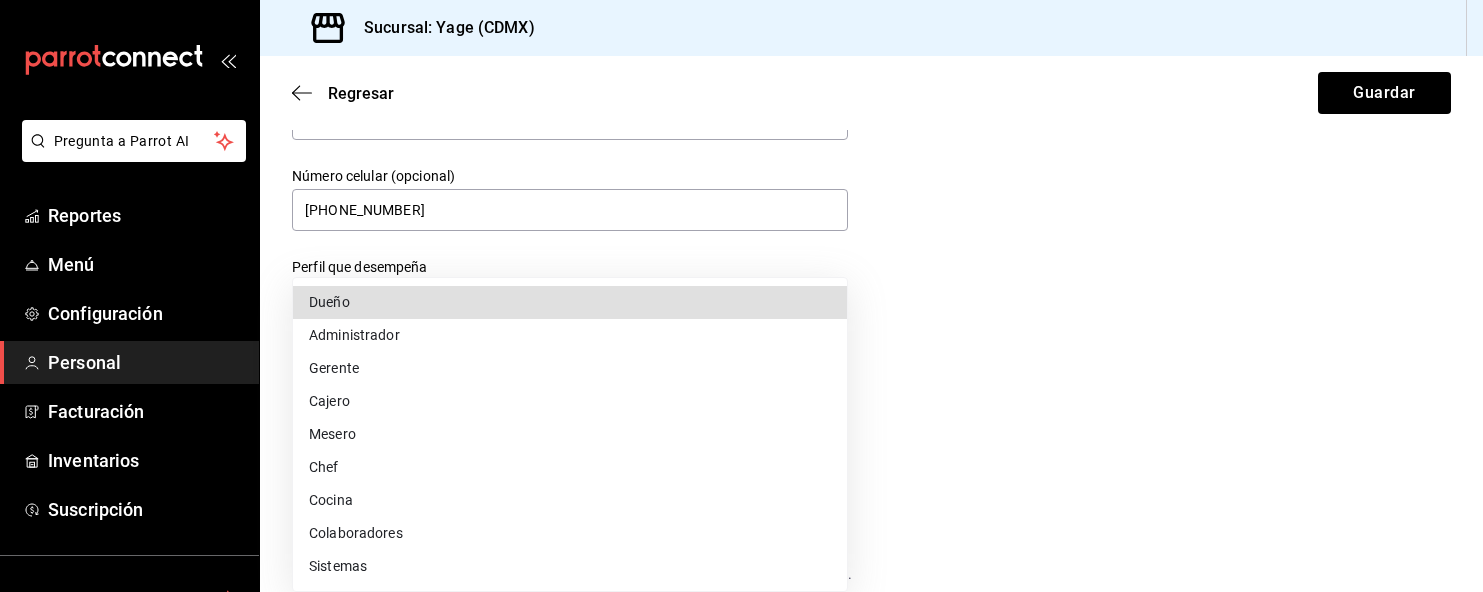 click on "Cocina" at bounding box center [570, 500] 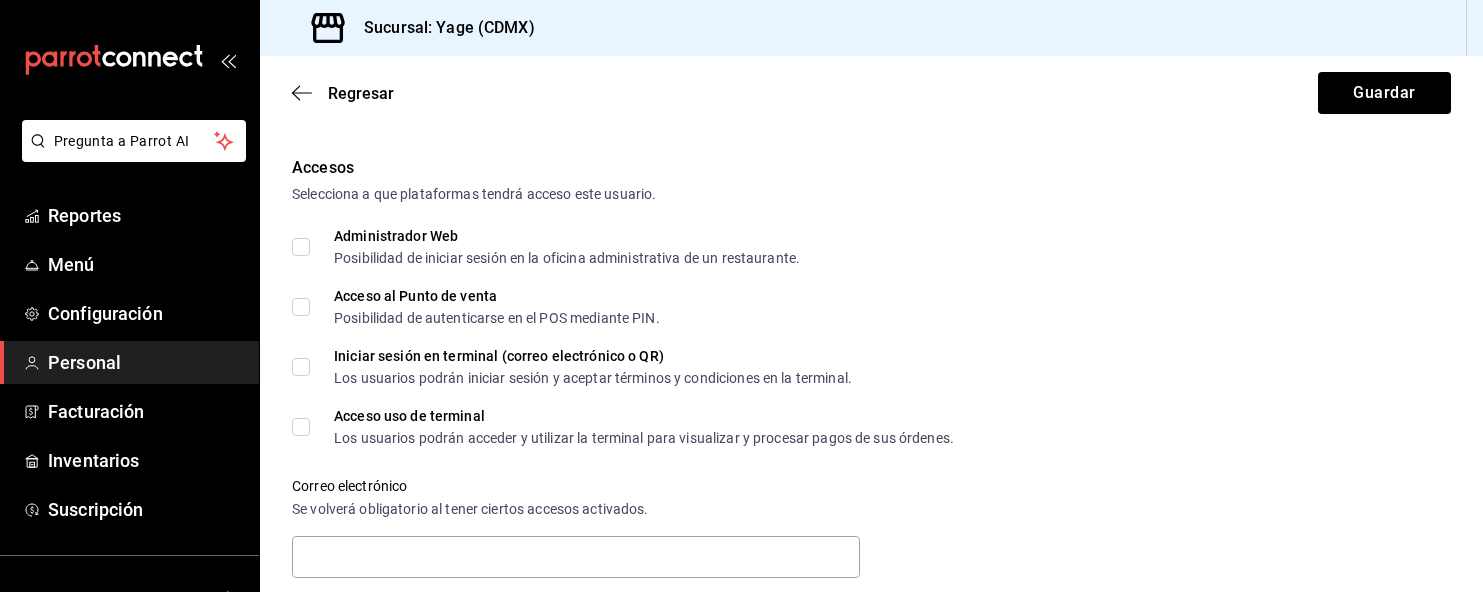 scroll, scrollTop: 413, scrollLeft: 0, axis: vertical 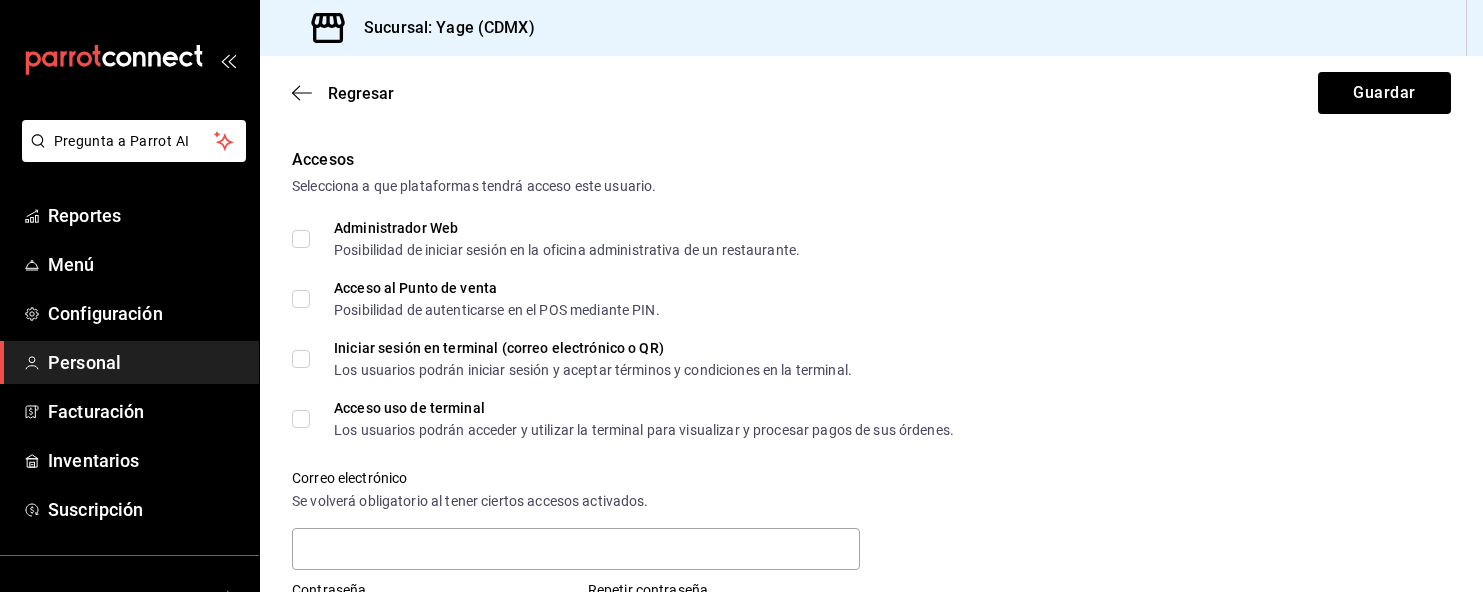 click on "Acceso al Punto de venta Posibilidad de autenticarse en el POS mediante PIN." at bounding box center (301, 299) 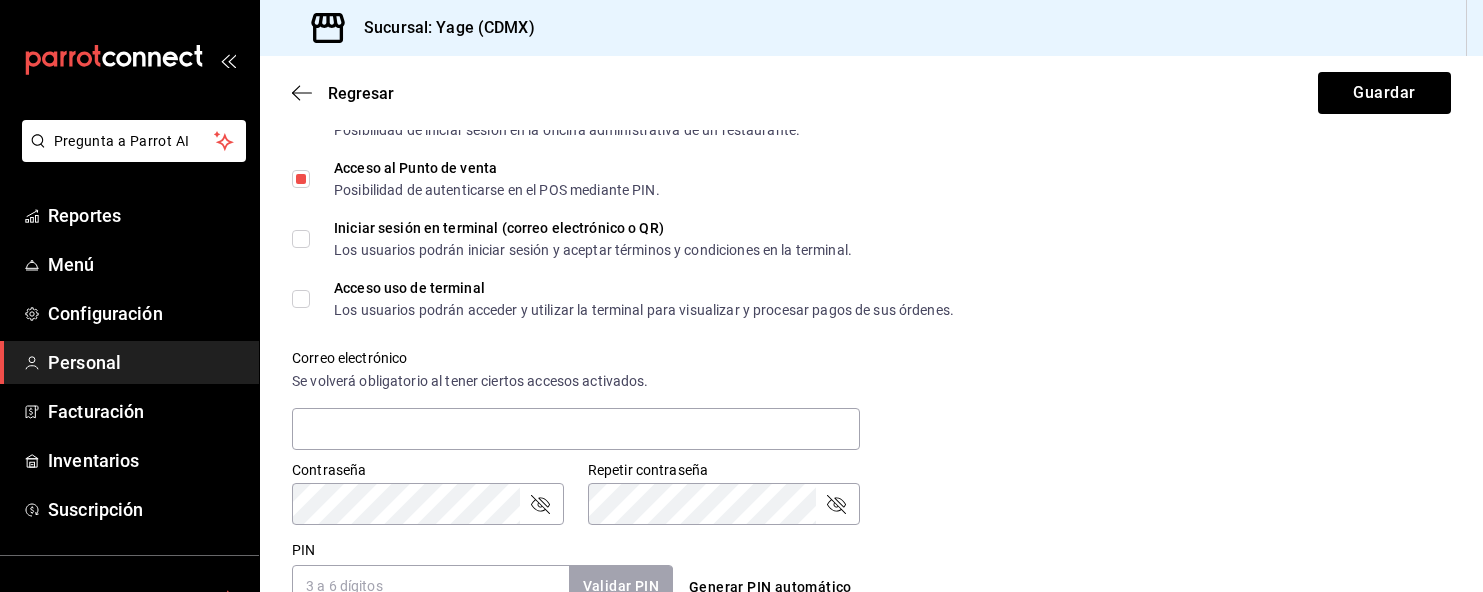 scroll, scrollTop: 534, scrollLeft: 0, axis: vertical 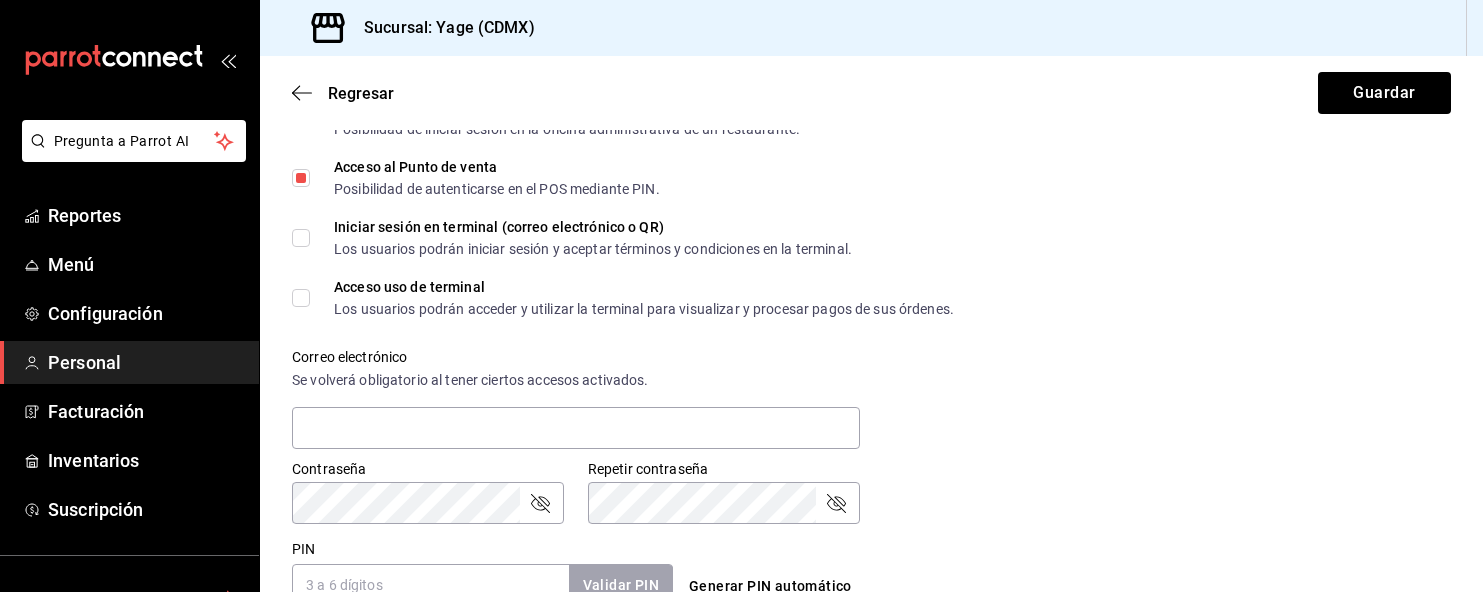 click on "Acceso uso de terminal Los usuarios podrán acceder y utilizar la terminal para visualizar y procesar pagos de sus órdenes." at bounding box center (632, 298) 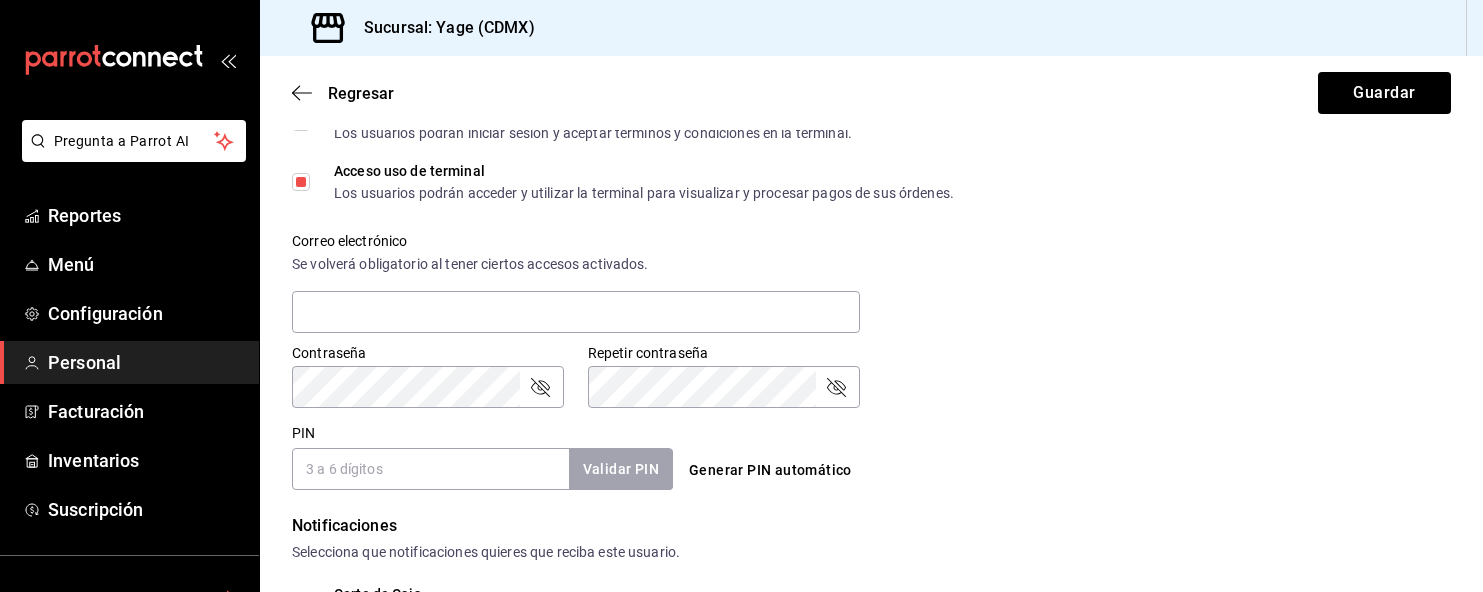 scroll, scrollTop: 653, scrollLeft: 0, axis: vertical 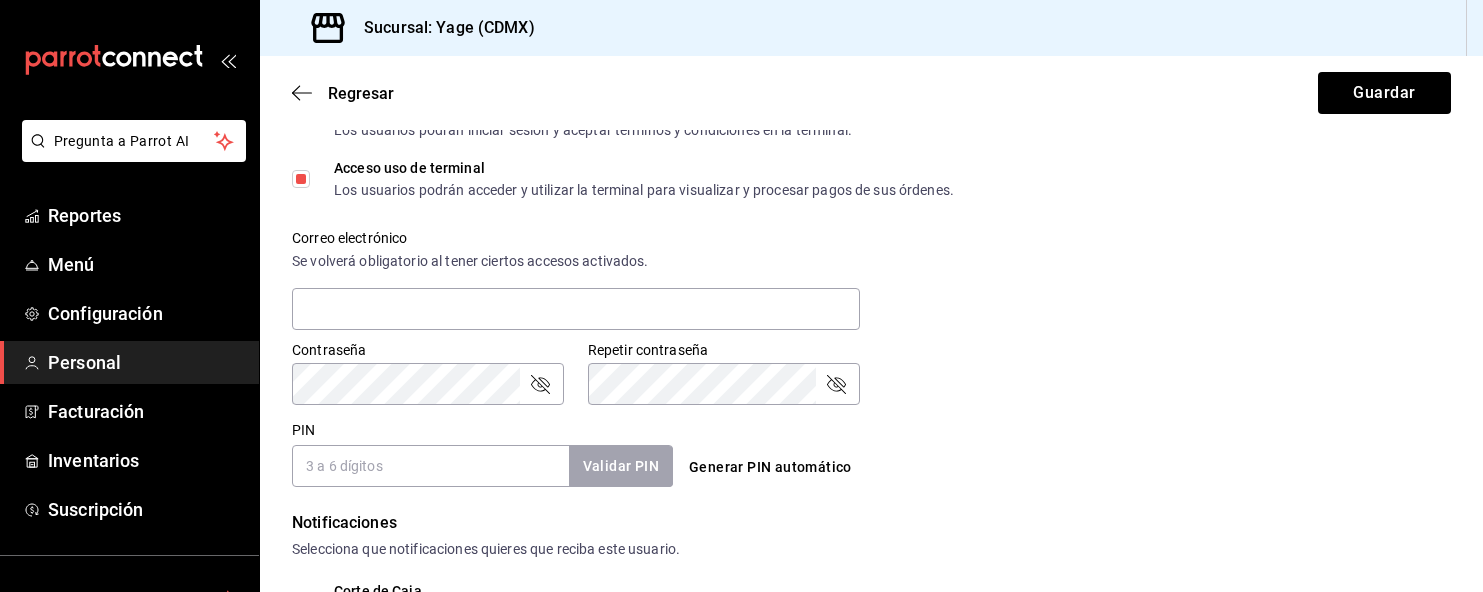 click on "Notificaciones" at bounding box center [871, 523] 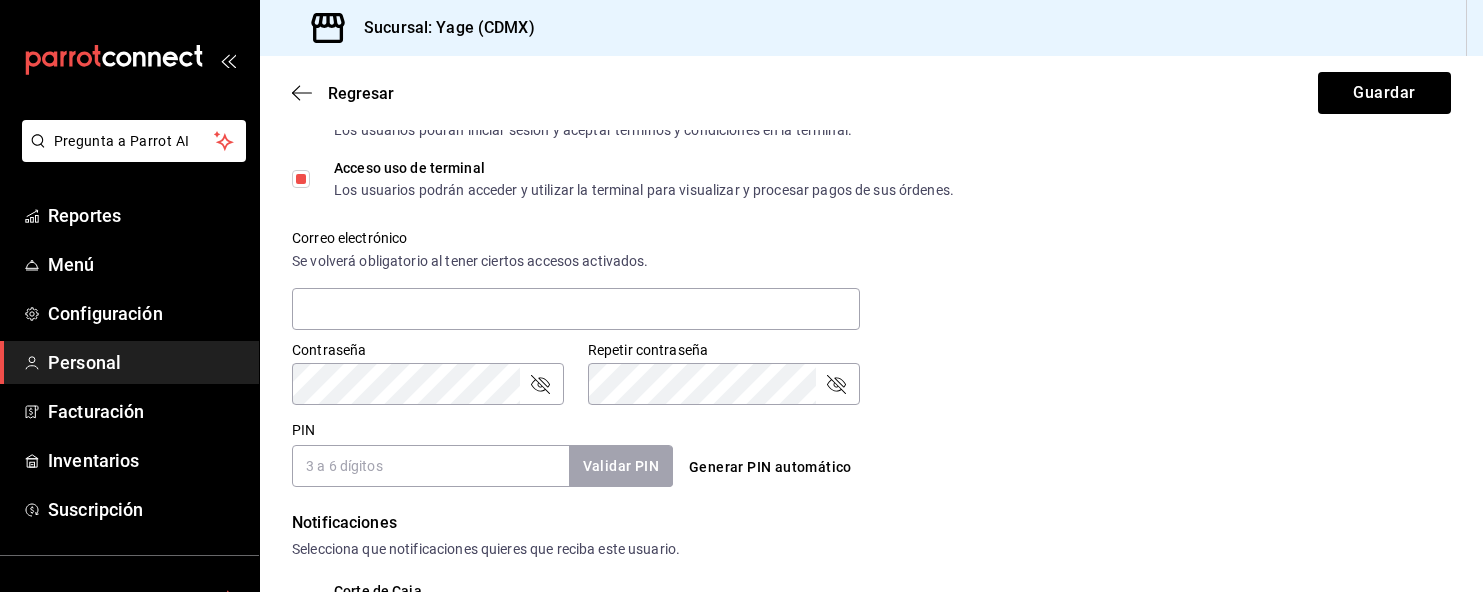 click on "Contraseña Contraseña Repetir contraseña Repetir contraseña" at bounding box center (859, 361) 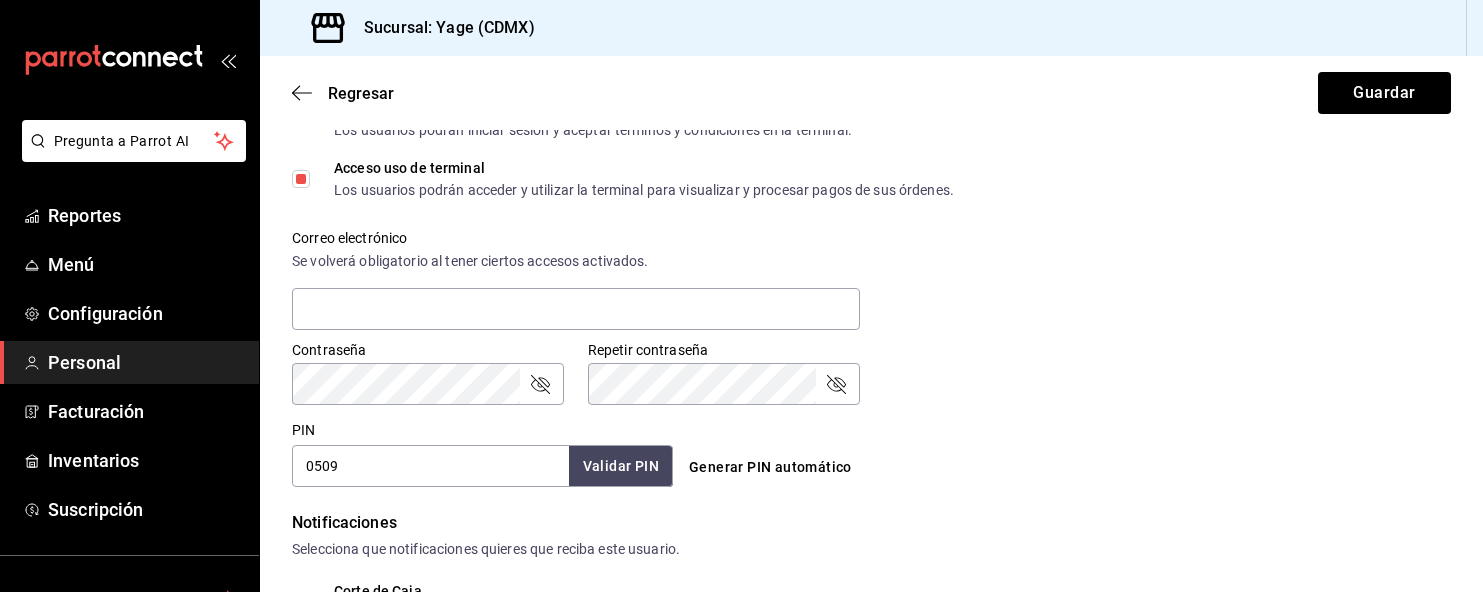 type on "0509" 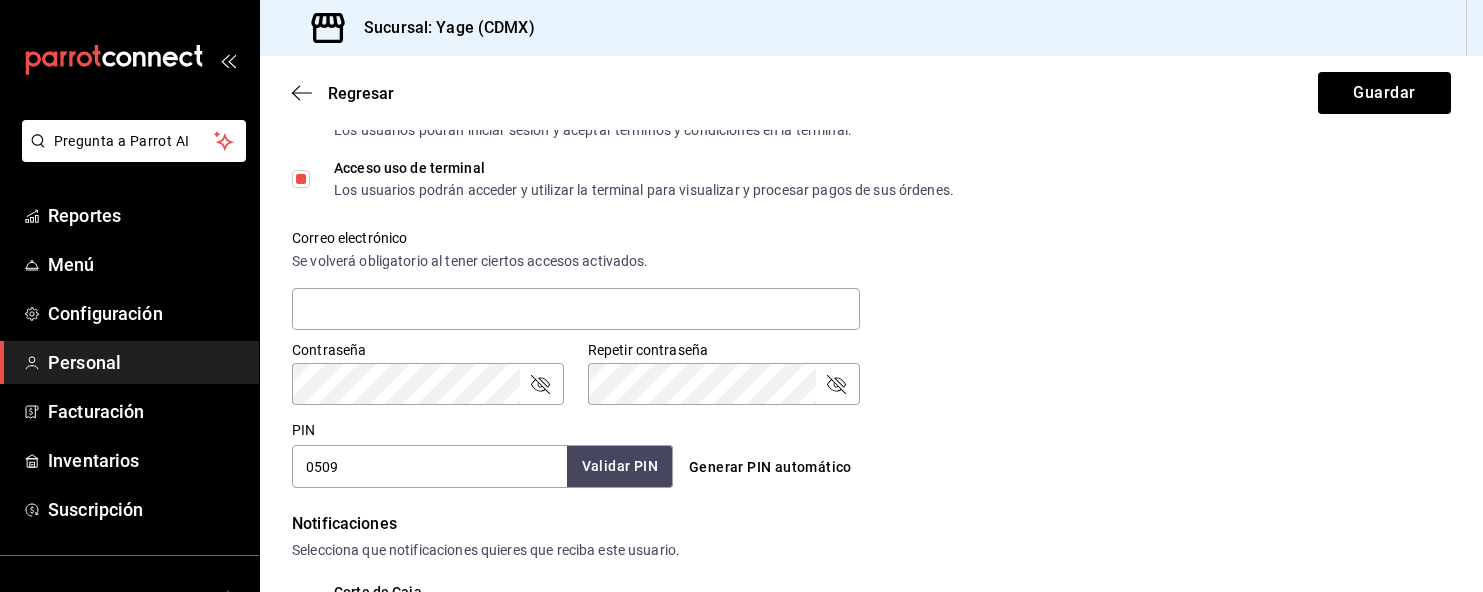 click on "Validar PIN" at bounding box center (620, 466) 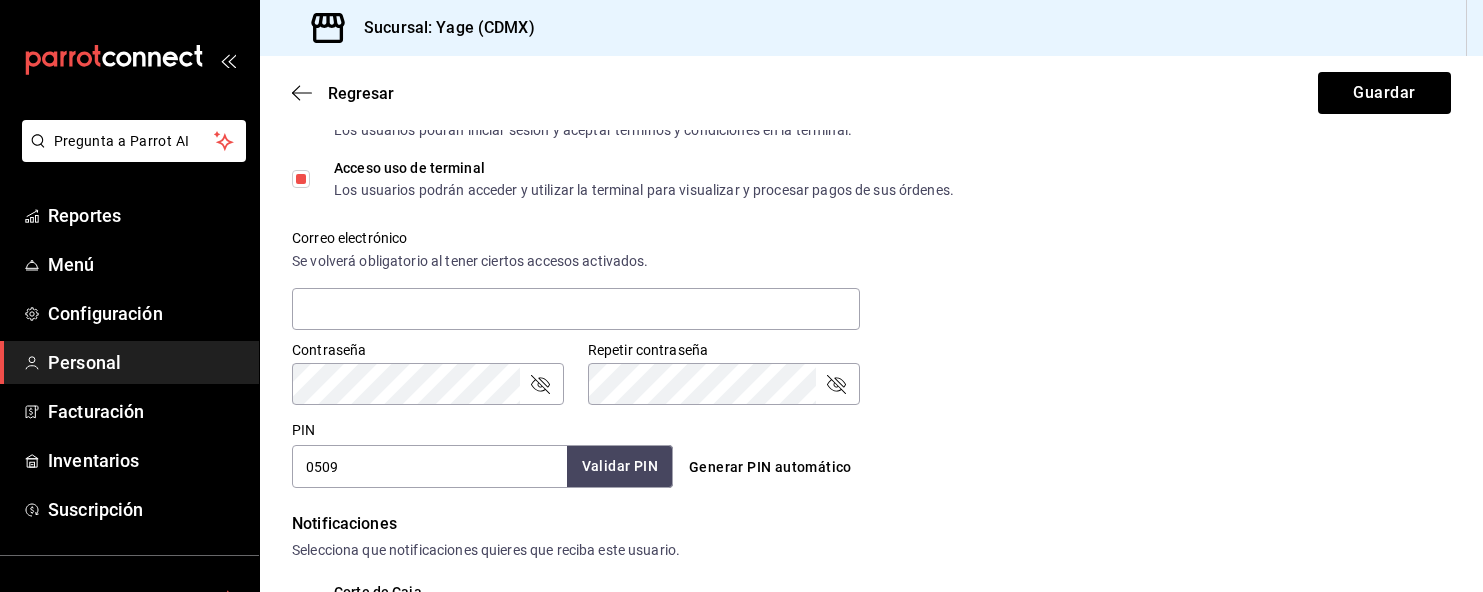 click on "Validar PIN" at bounding box center [620, 466] 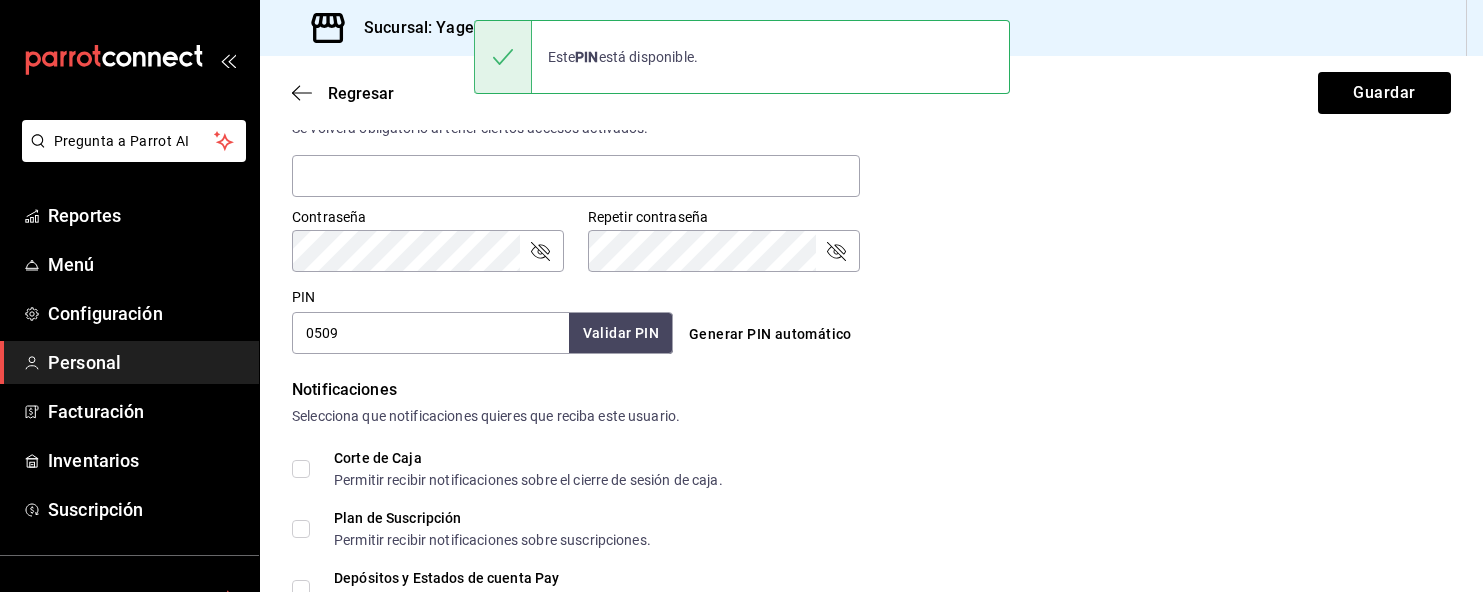 scroll, scrollTop: 994, scrollLeft: 0, axis: vertical 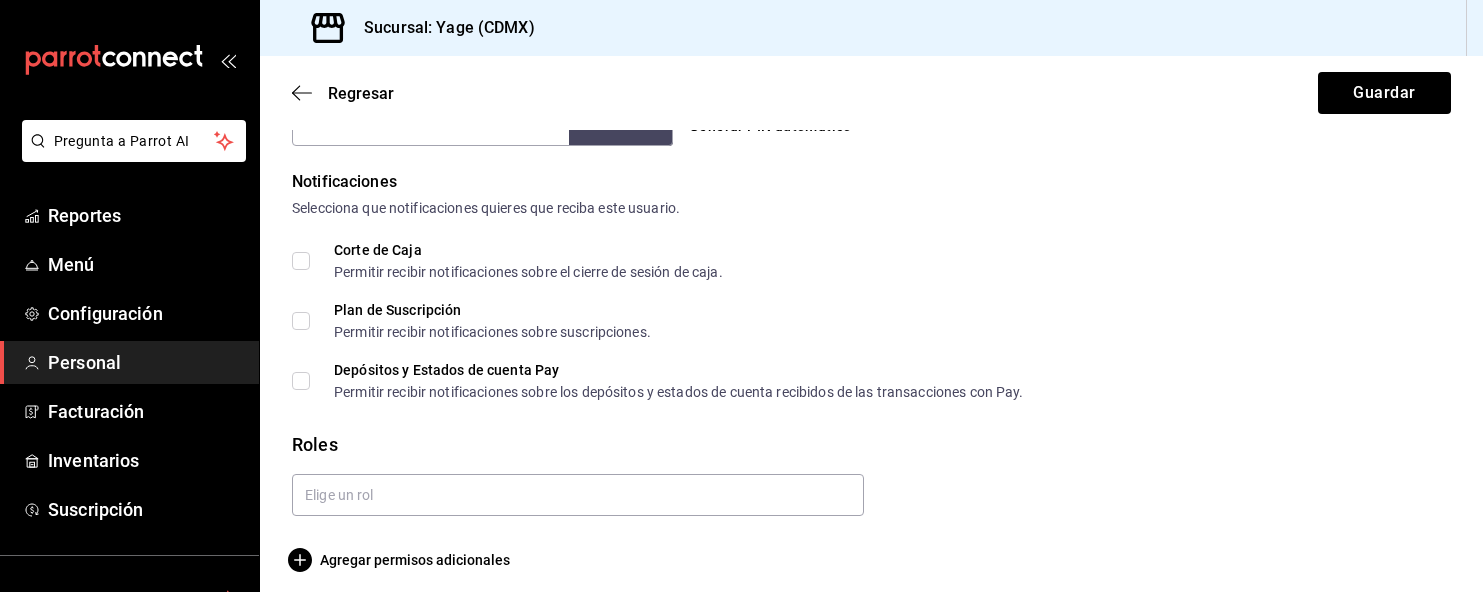 click on "Corte de Caja Permitir recibir notificaciones sobre el cierre de sesión de caja." at bounding box center [301, 261] 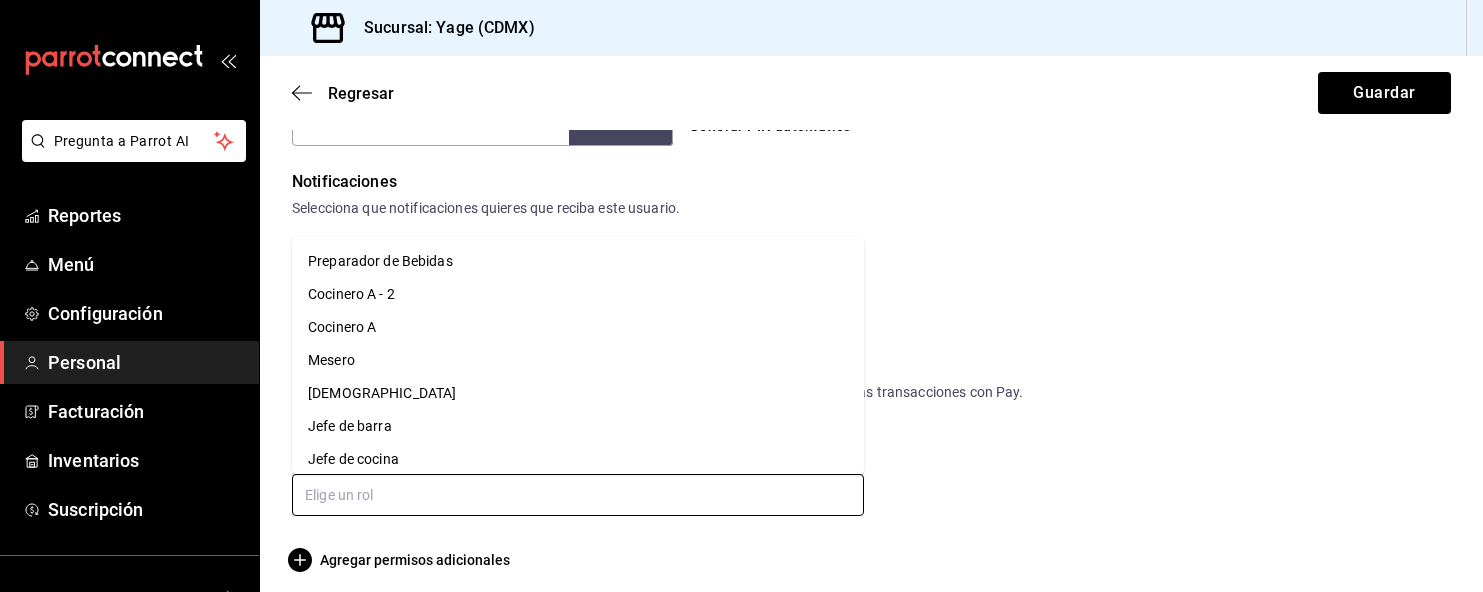 click at bounding box center (578, 495) 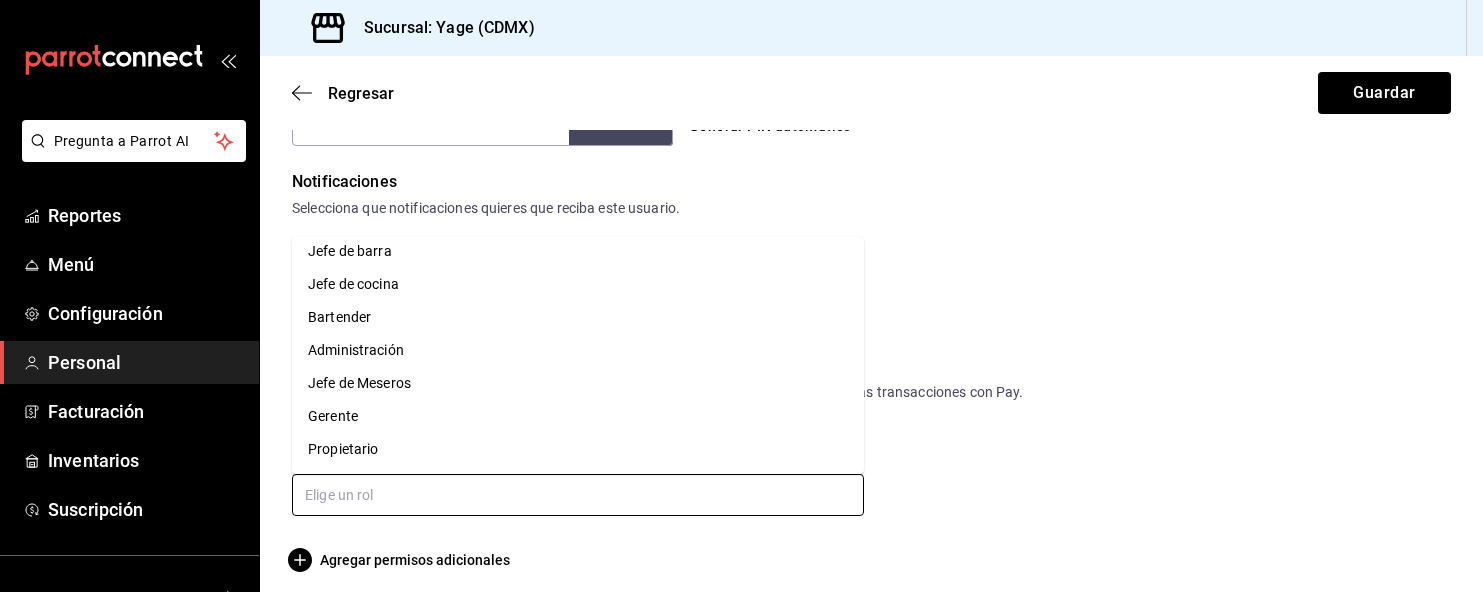 scroll, scrollTop: 0, scrollLeft: 0, axis: both 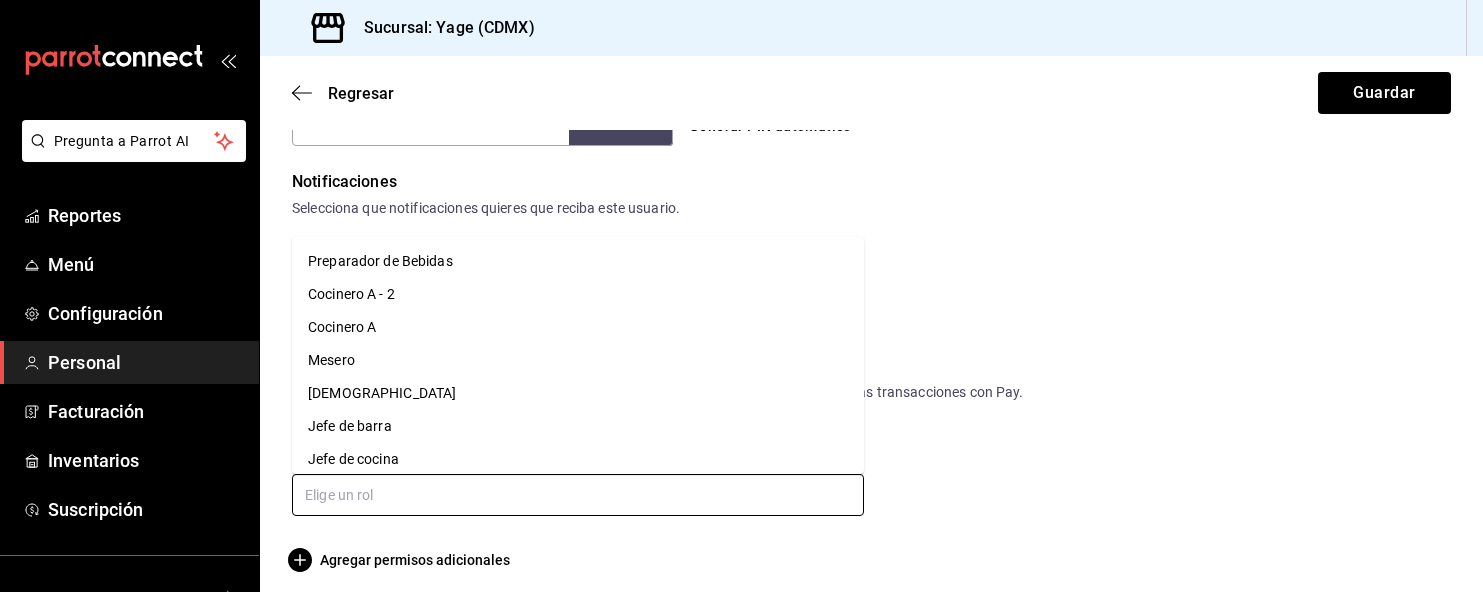 click on "Cocinero A - 2" at bounding box center [578, 294] 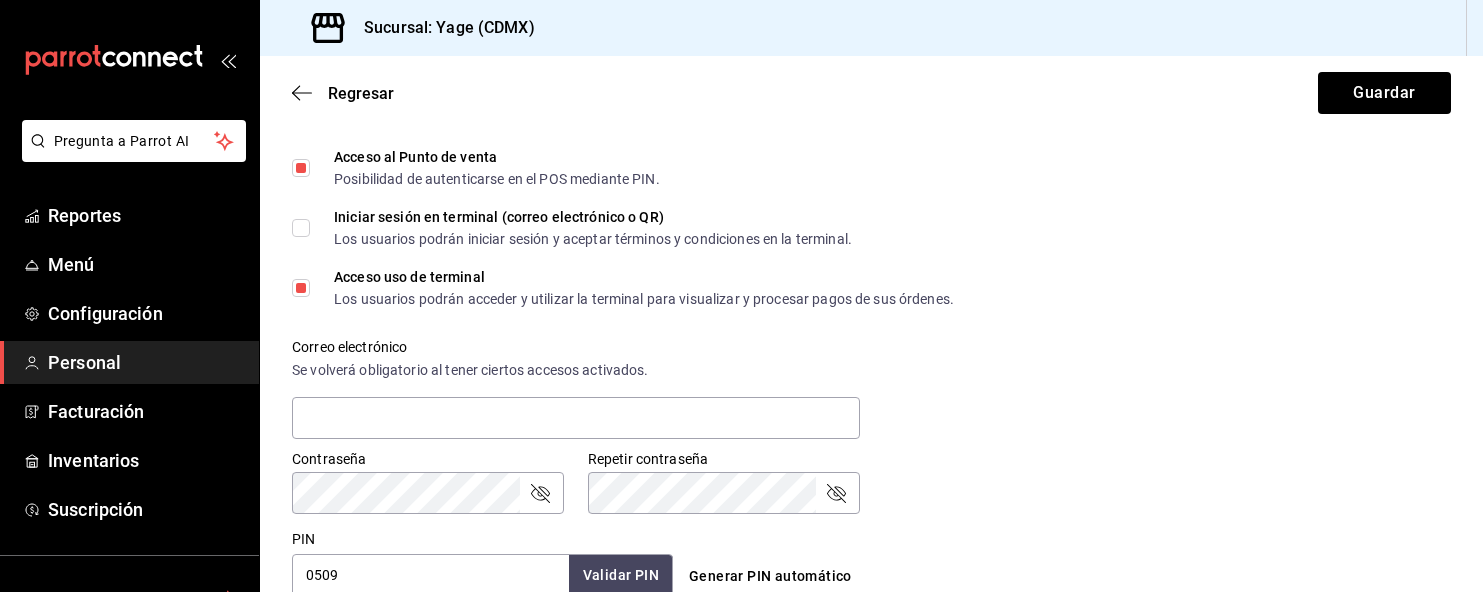 scroll, scrollTop: 516, scrollLeft: 0, axis: vertical 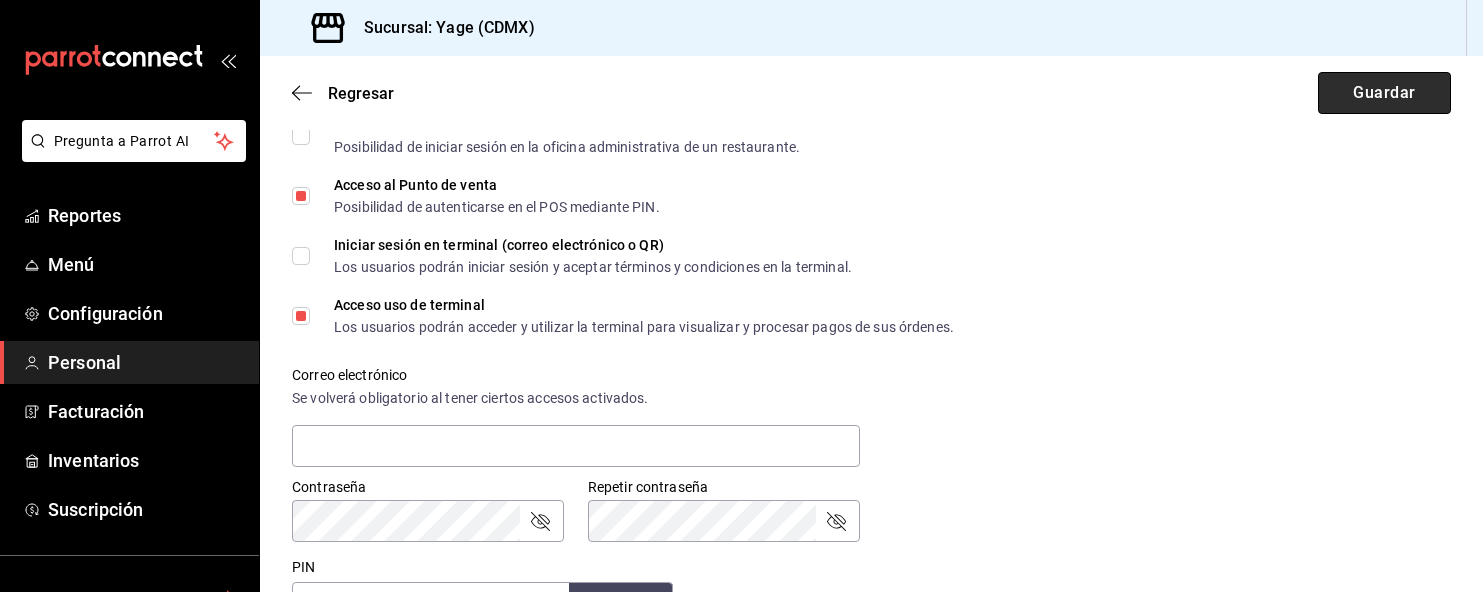 click on "Guardar" at bounding box center [1384, 93] 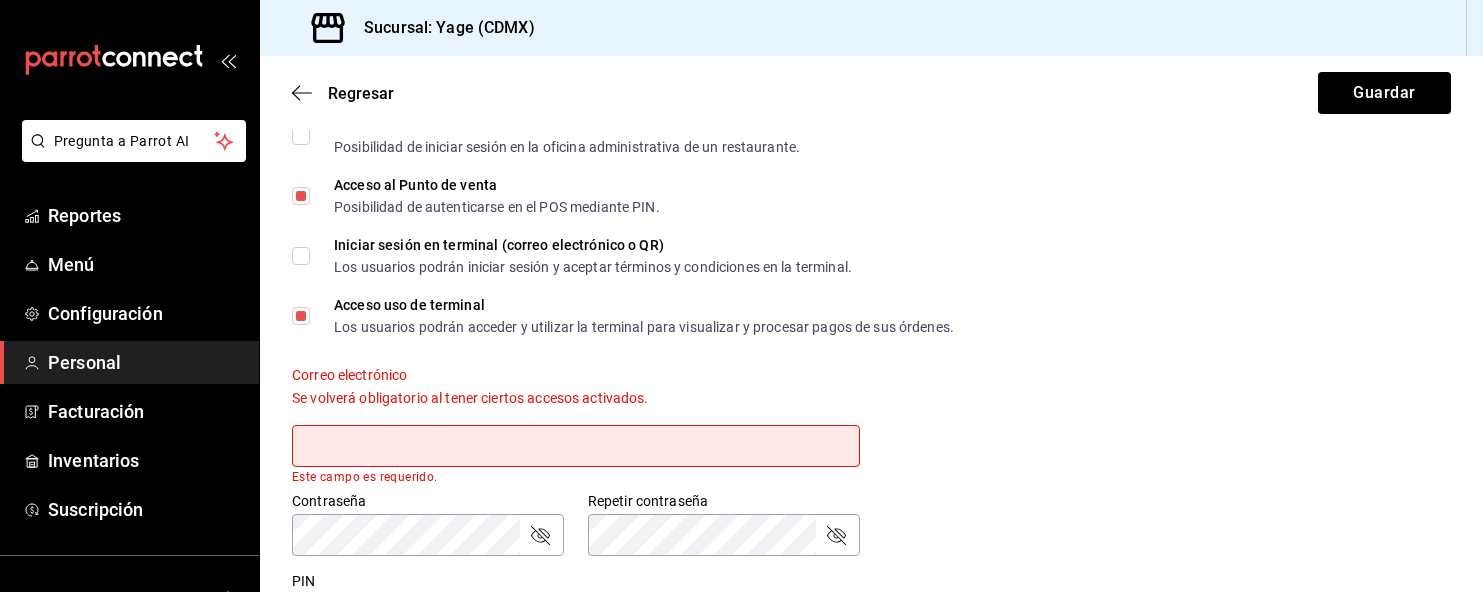 click at bounding box center [576, 446] 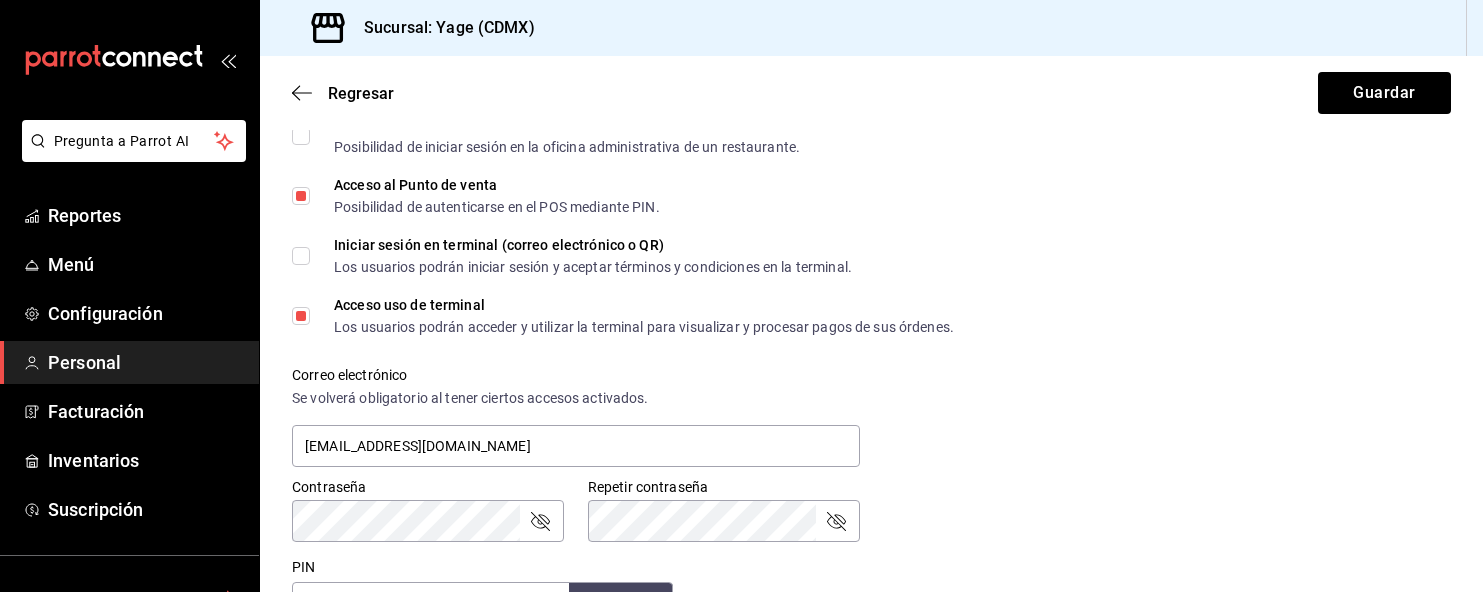 click on "Correo electrónico Se volverá obligatorio [PERSON_NAME] ciertos accesos activados. [EMAIL_ADDRESS][DOMAIN_NAME]" at bounding box center [859, 406] 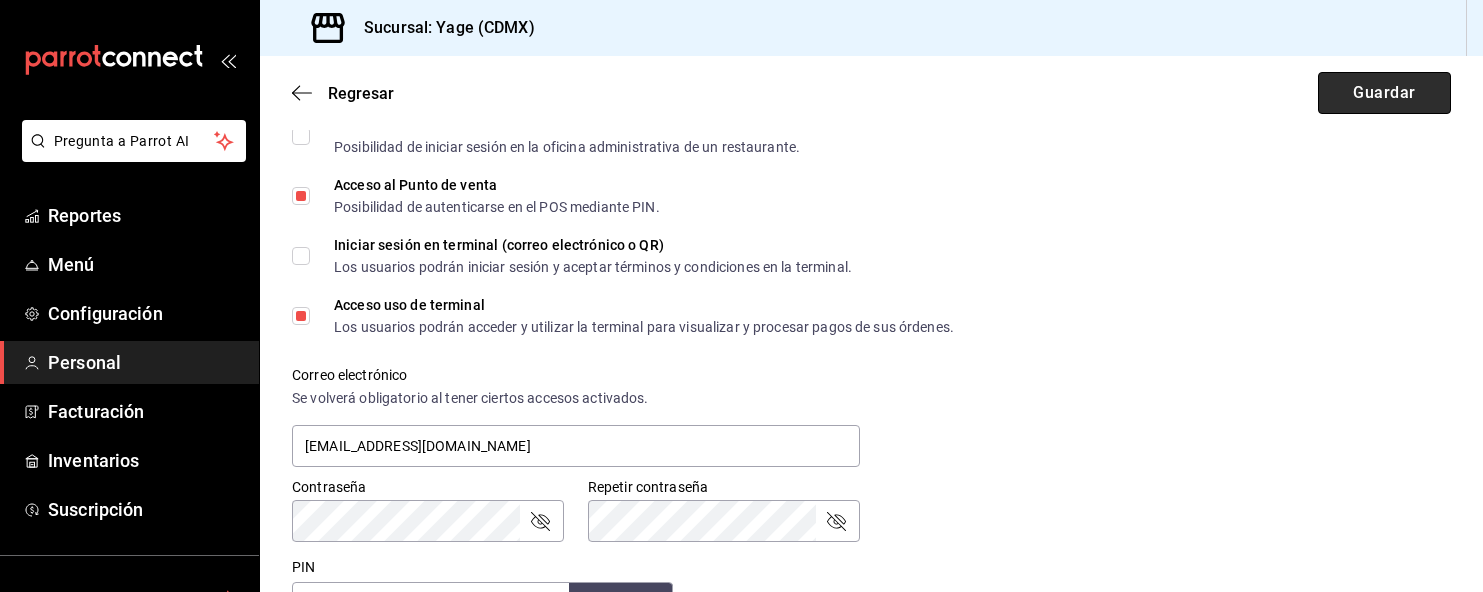 click on "Guardar" at bounding box center (1384, 93) 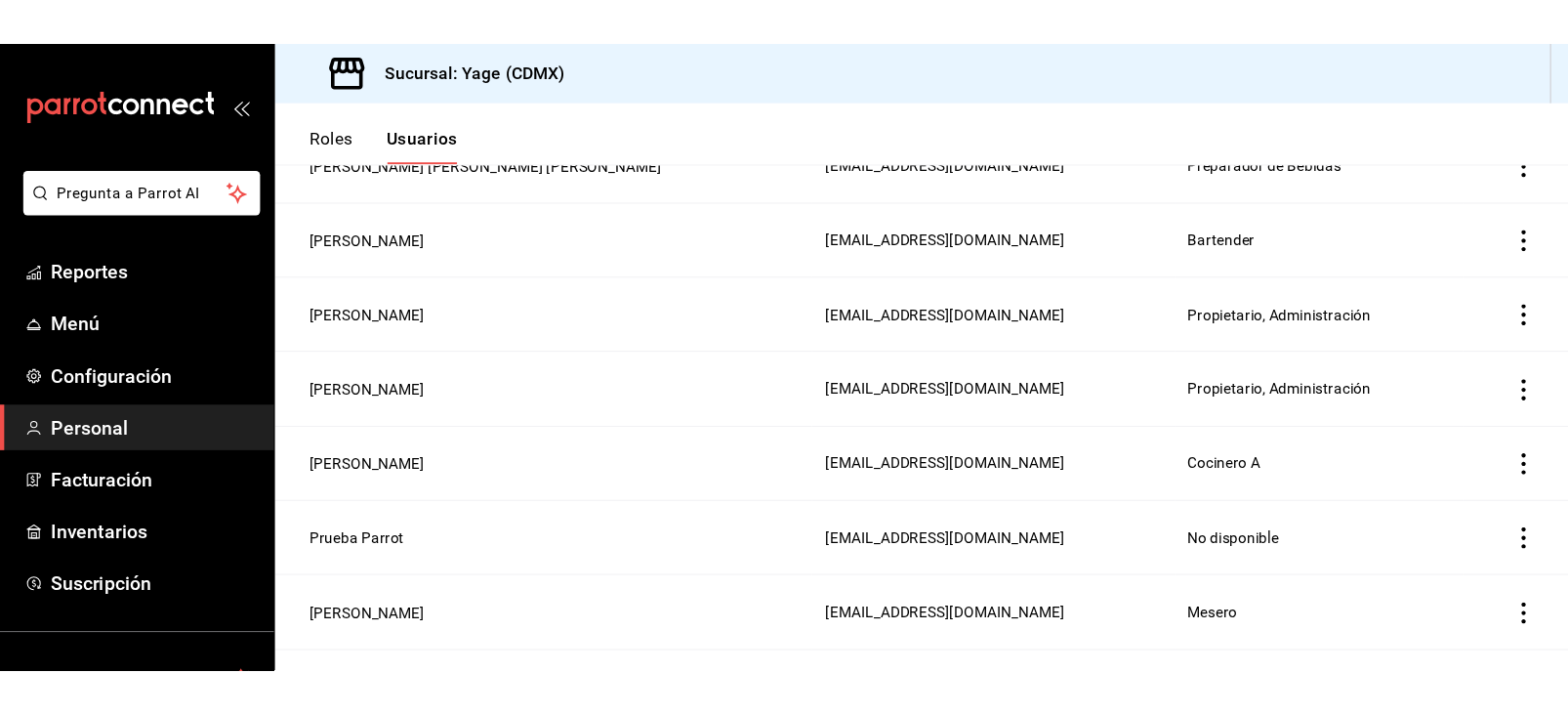 scroll, scrollTop: 0, scrollLeft: 0, axis: both 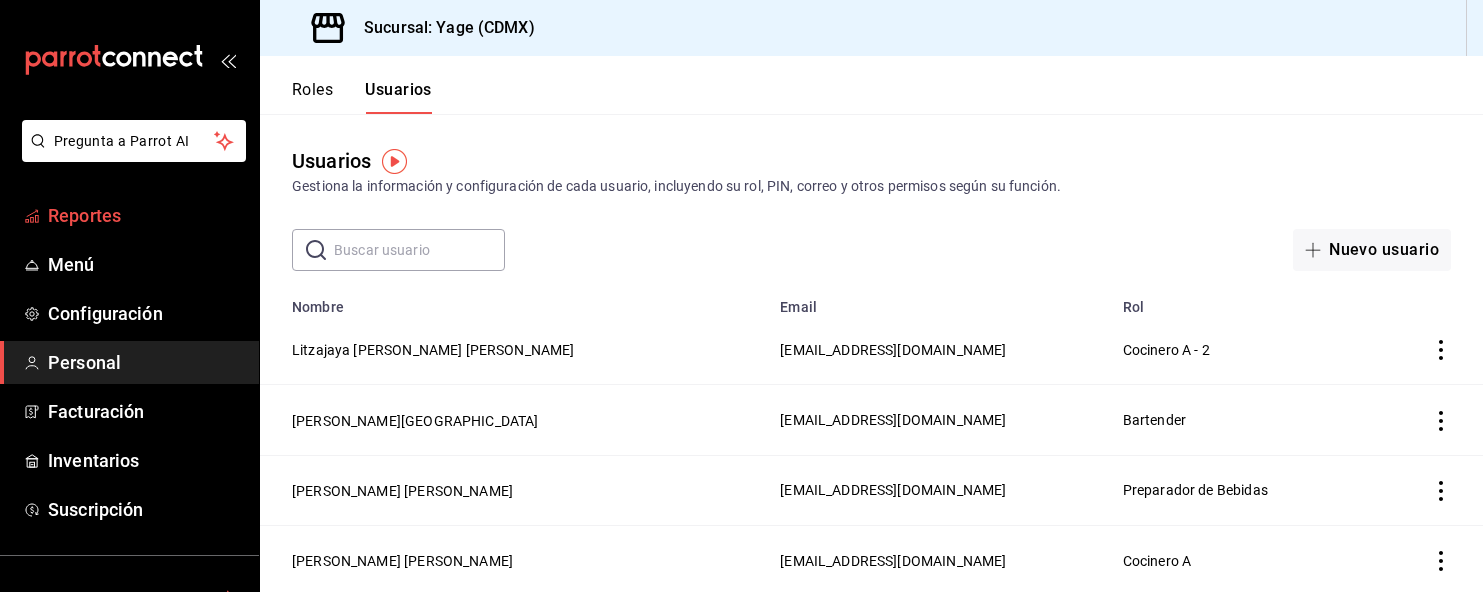 click on "Reportes" at bounding box center (145, 215) 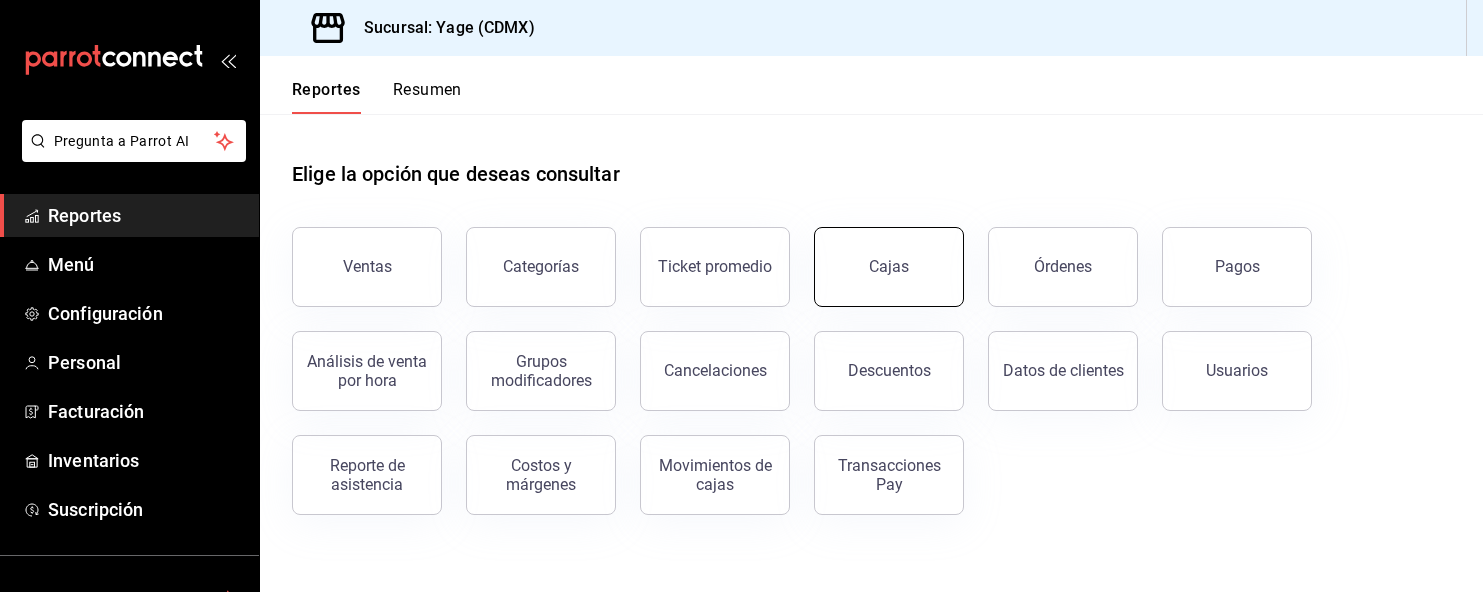 click on "Cajas" at bounding box center [889, 266] 